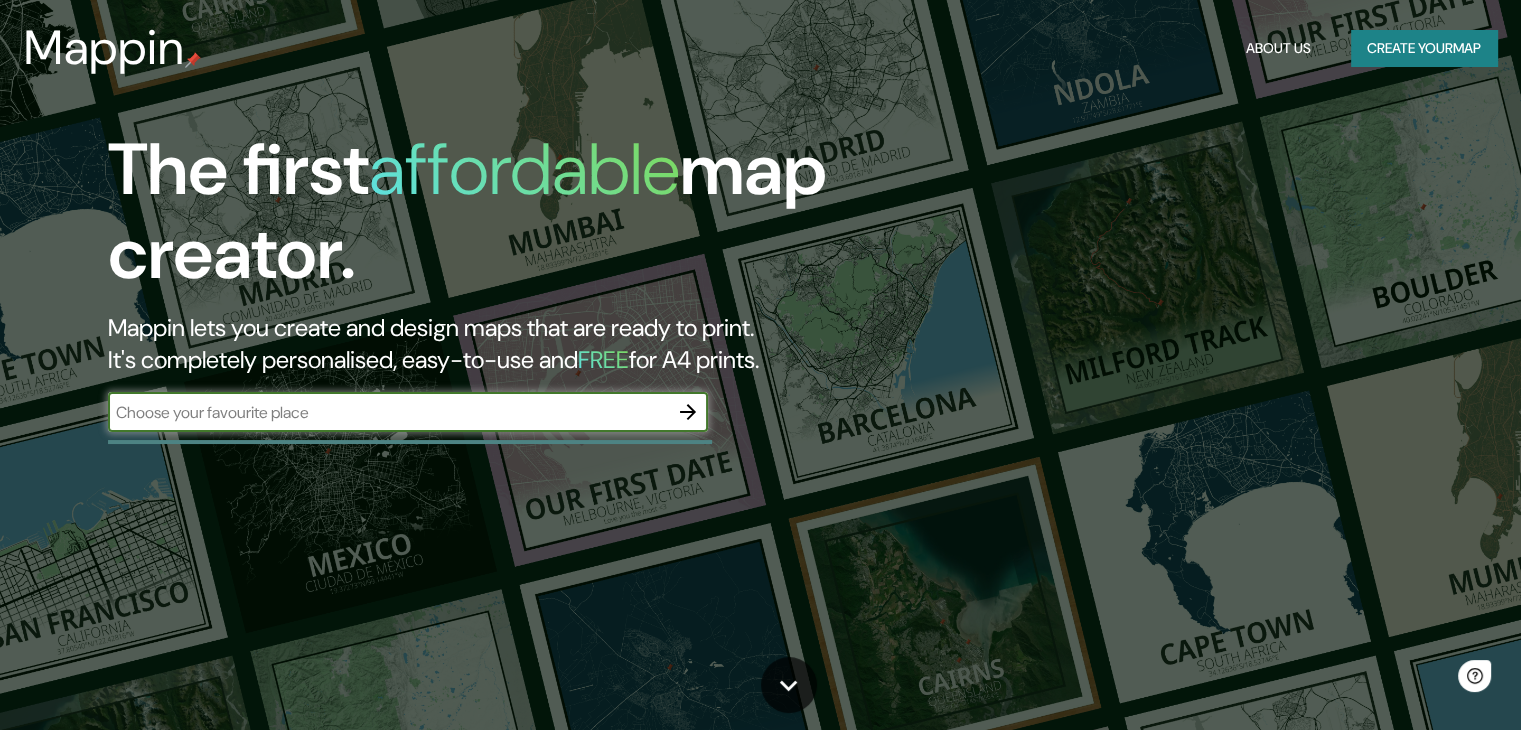 scroll, scrollTop: 0, scrollLeft: 0, axis: both 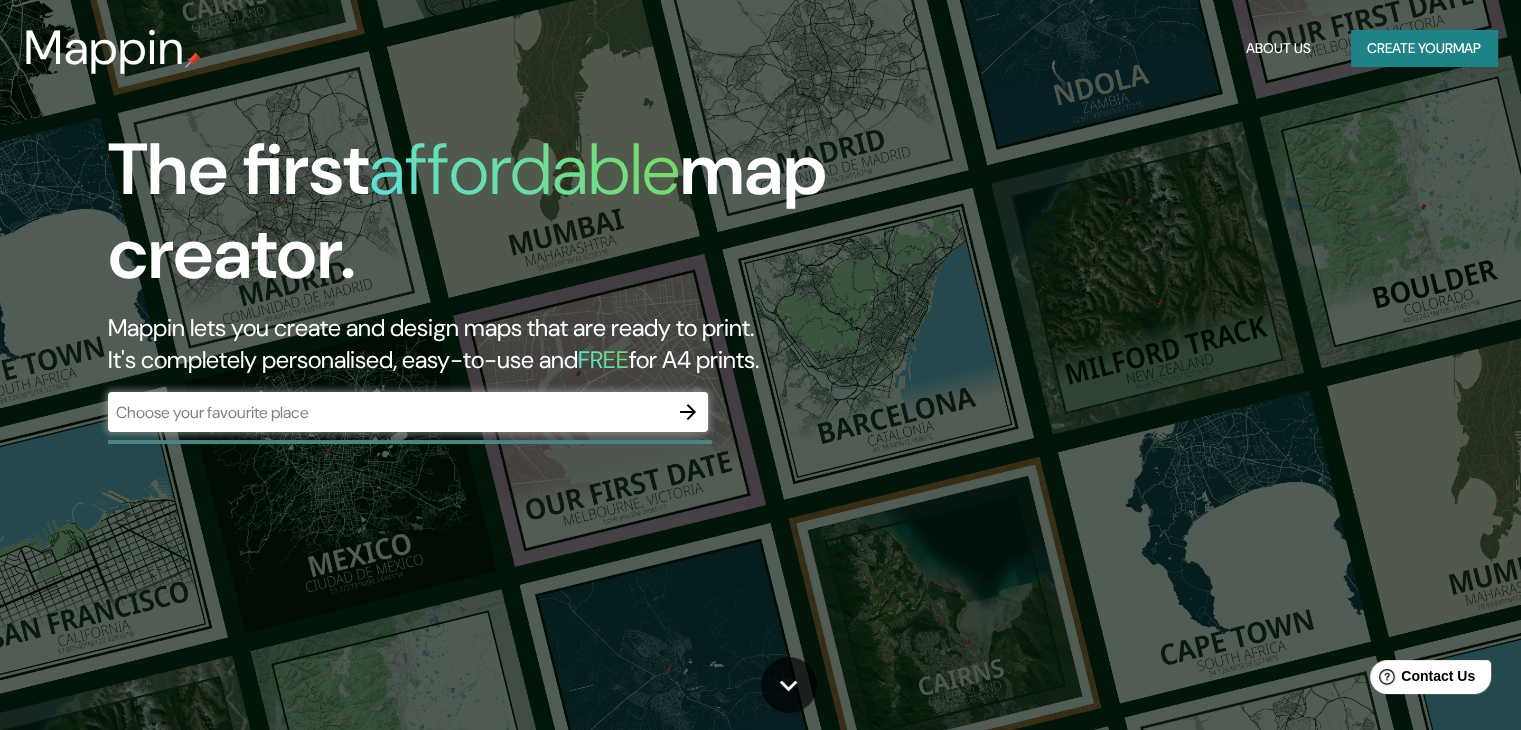 click on "​" at bounding box center [408, 412] 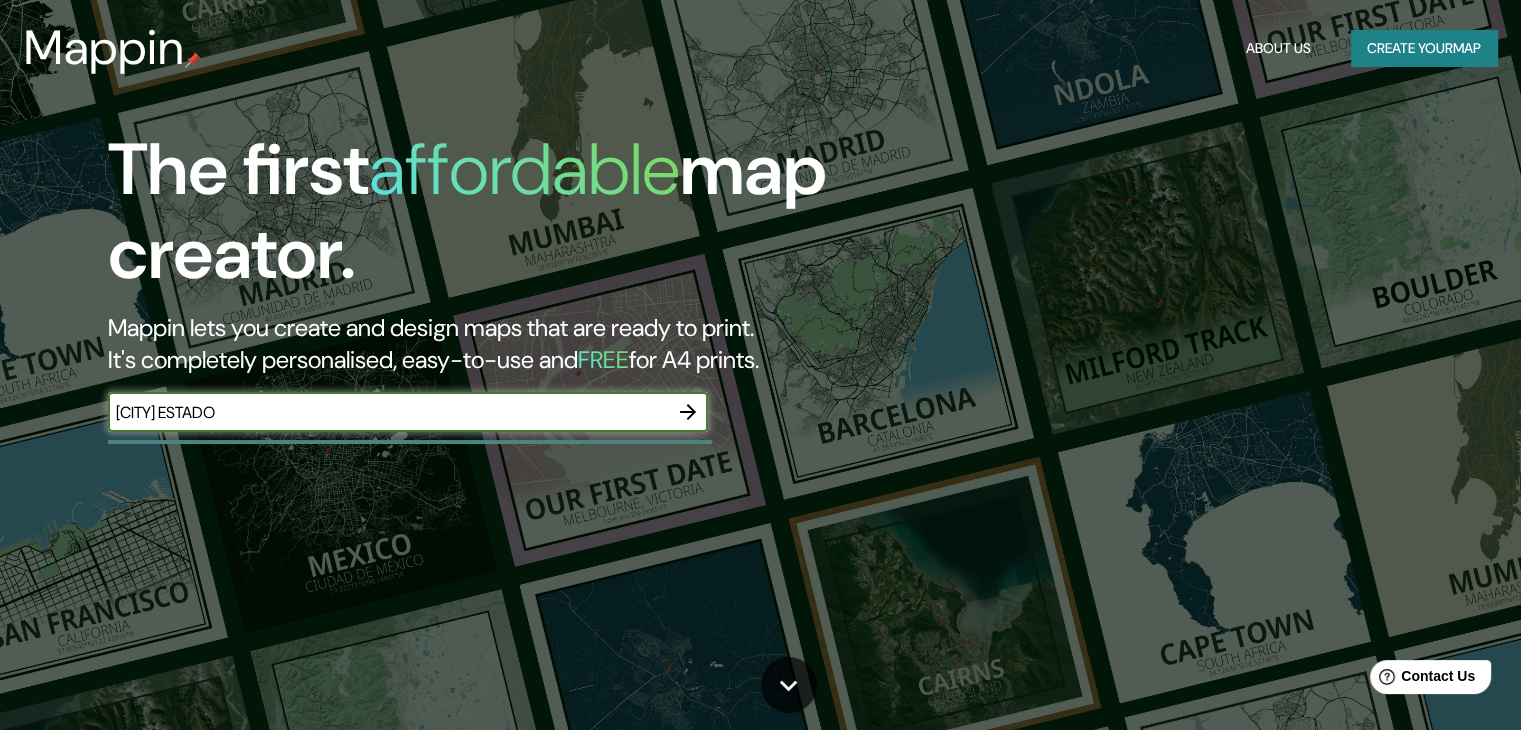 type on "[CITY] ESTADO" 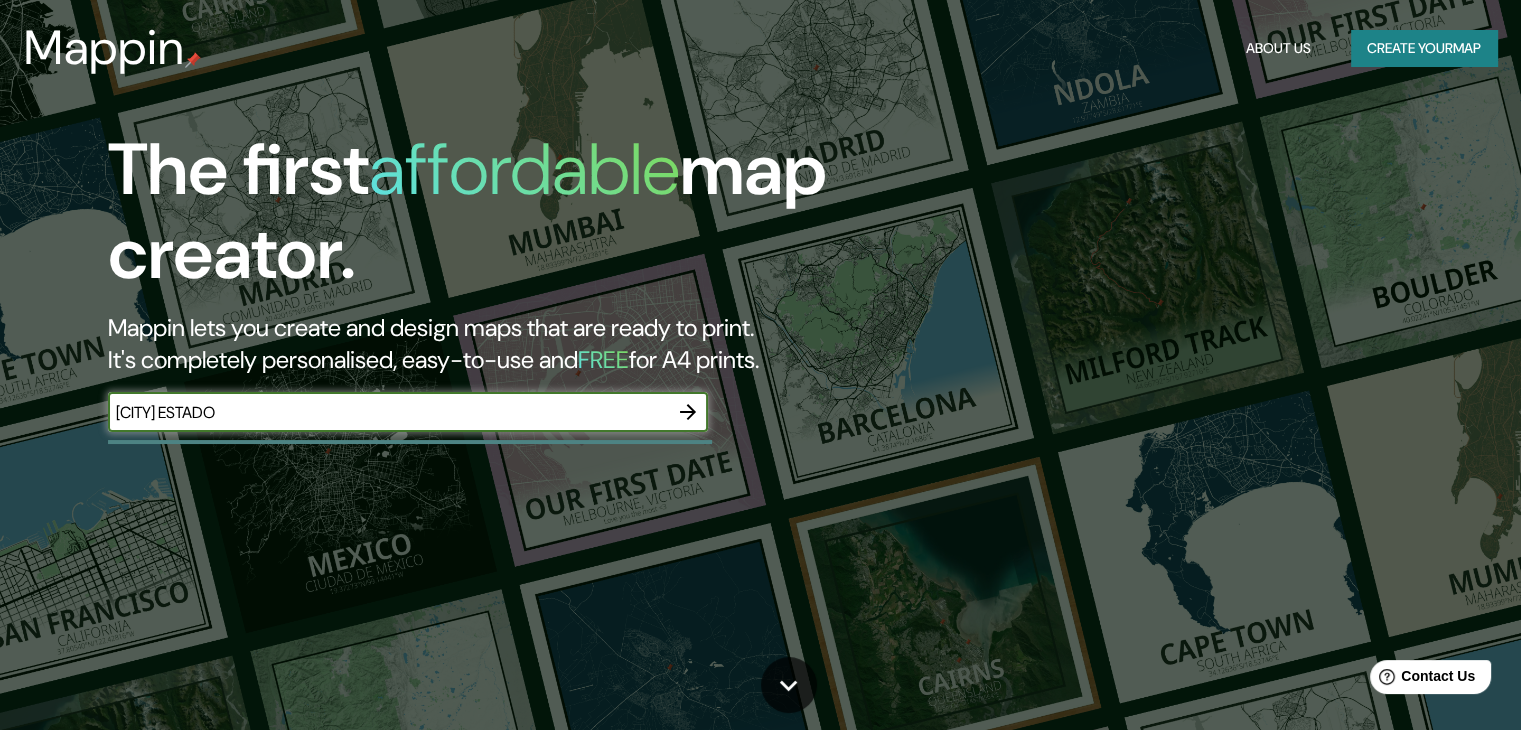 click 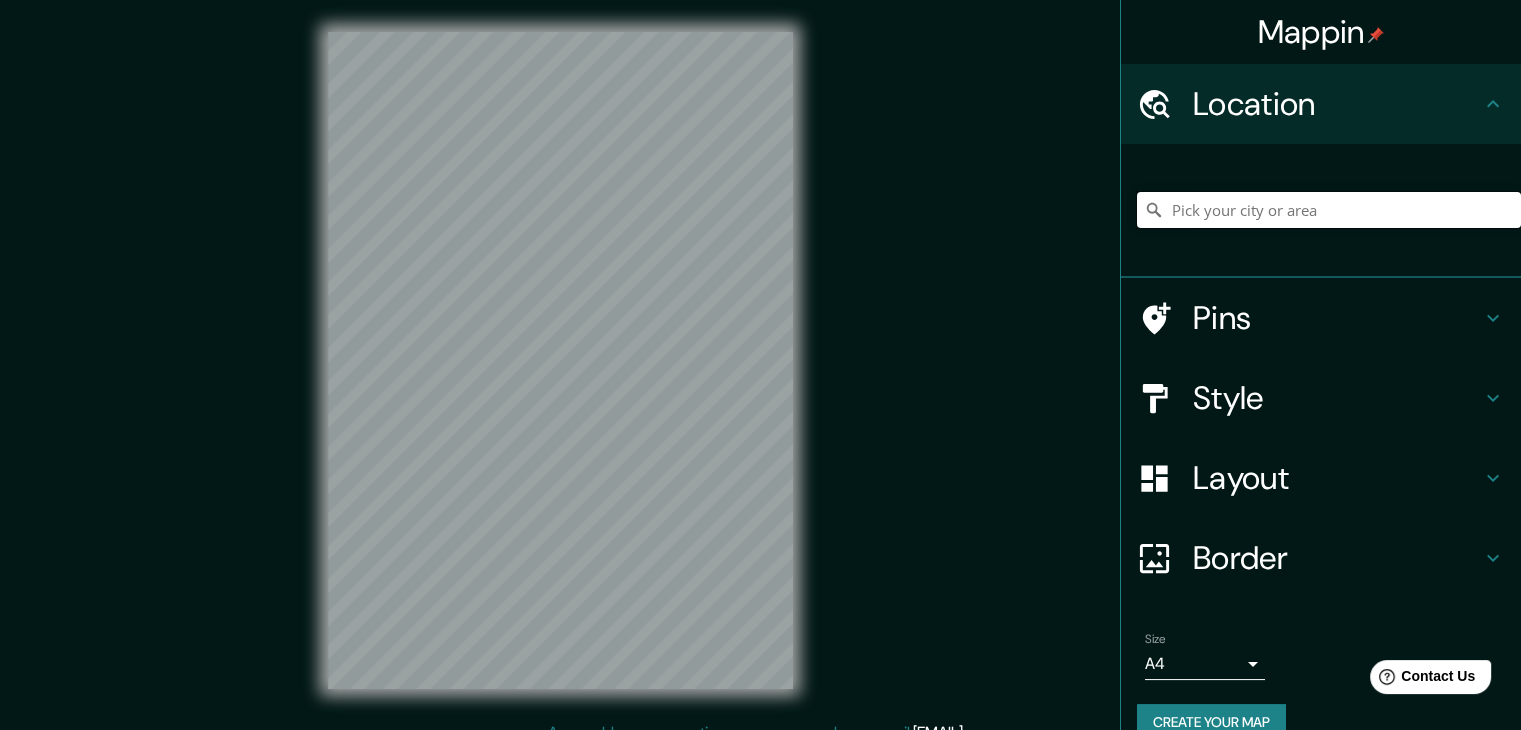 click at bounding box center (1329, 210) 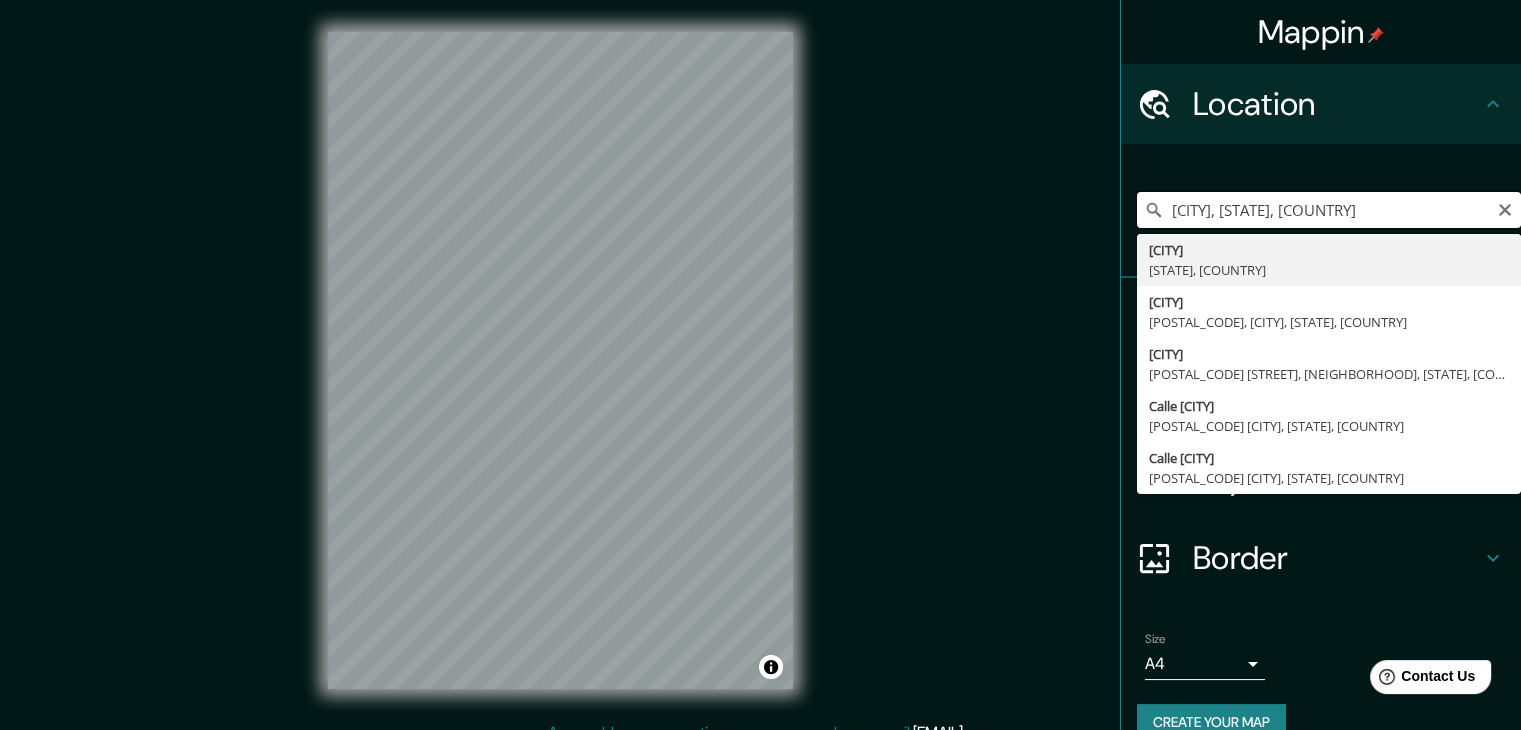 click on "[CITY], [STATE], [COUNTRY]" at bounding box center (1329, 210) 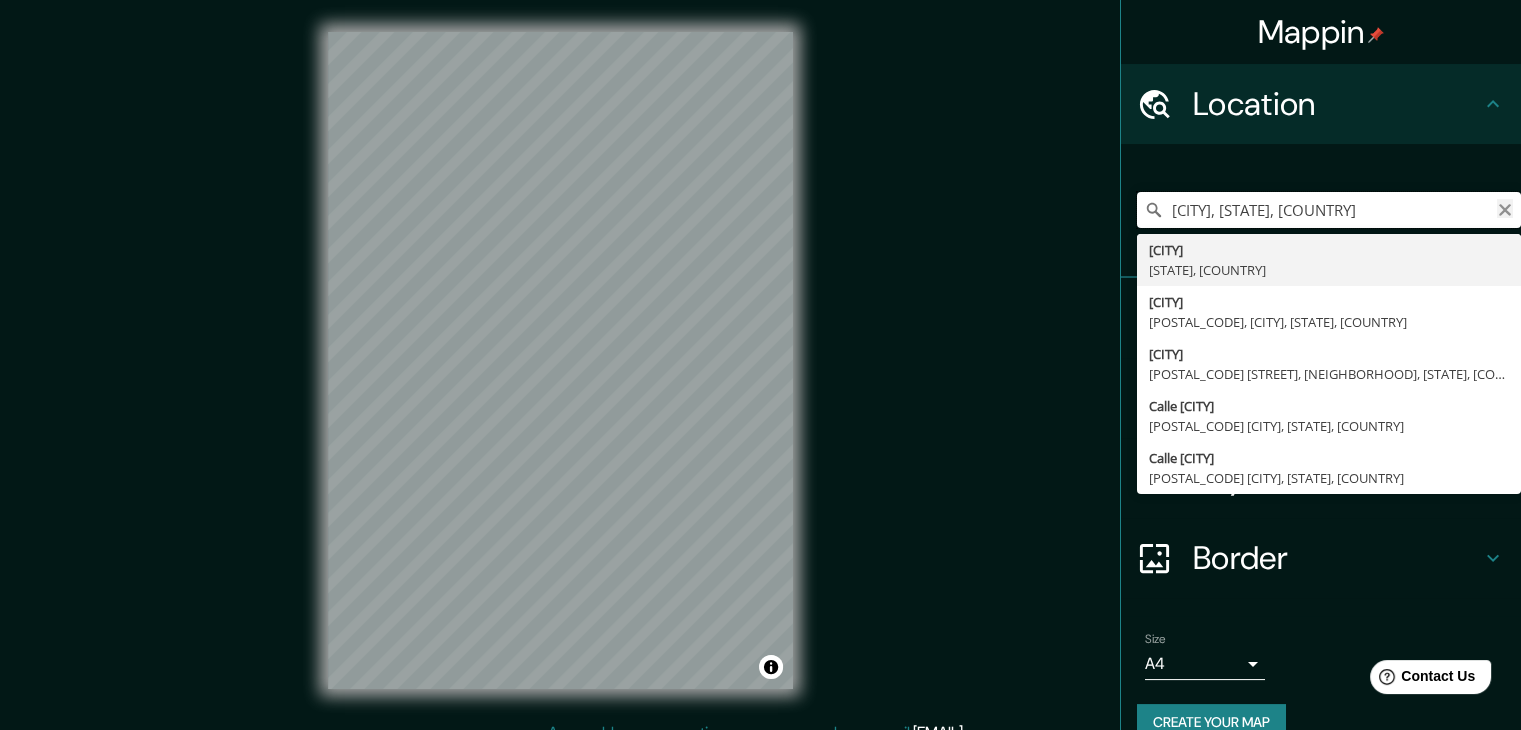 type on "[CITY], [STATE], [COUNTRY]" 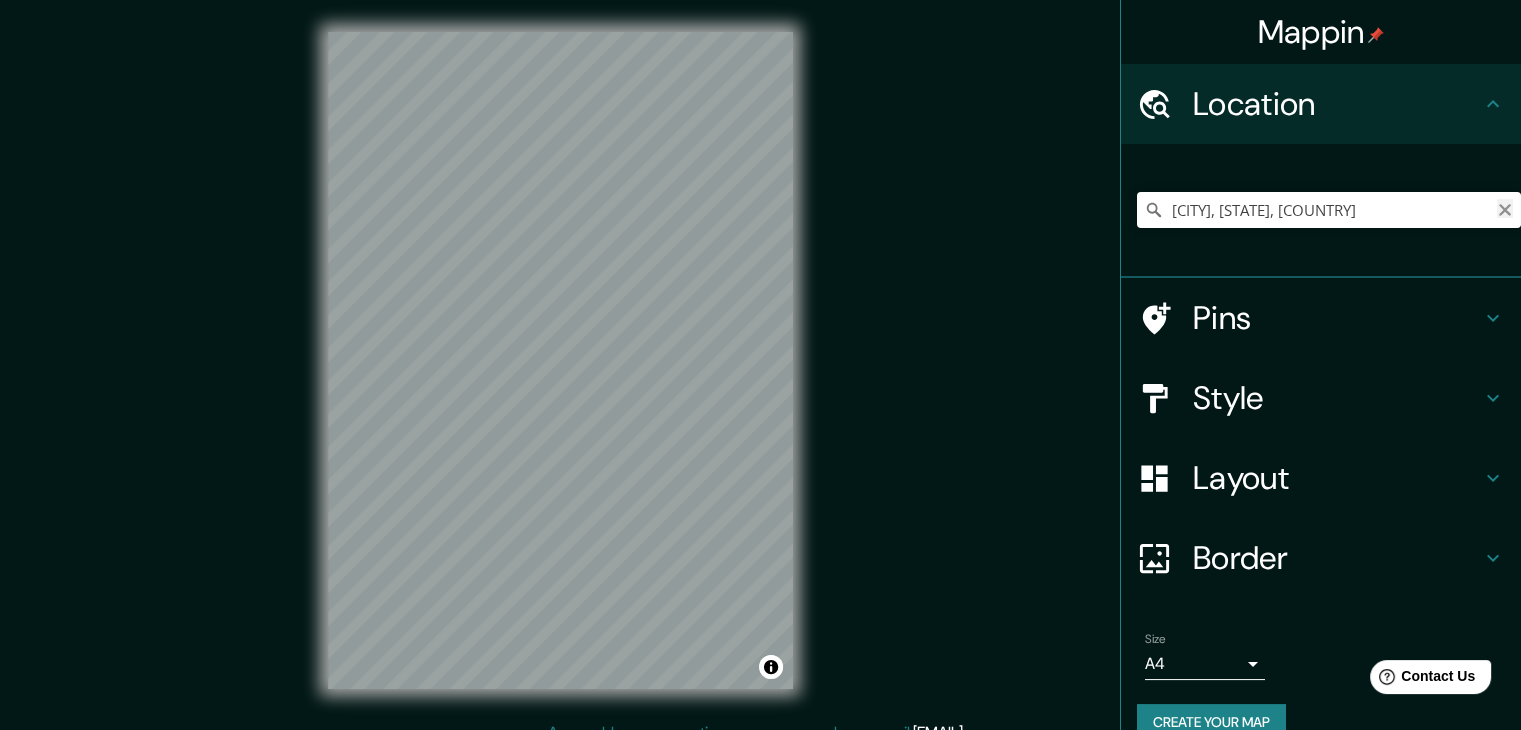 click 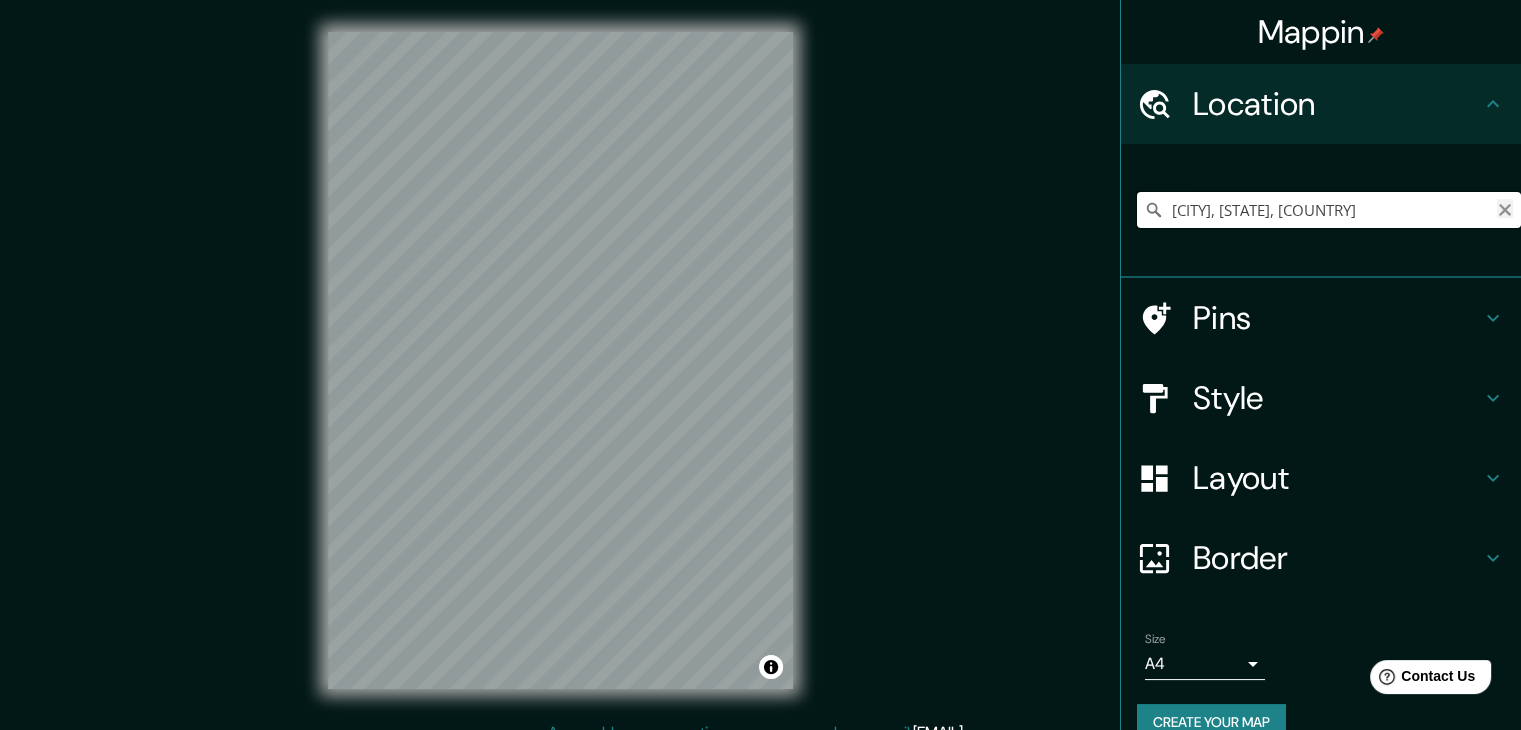type 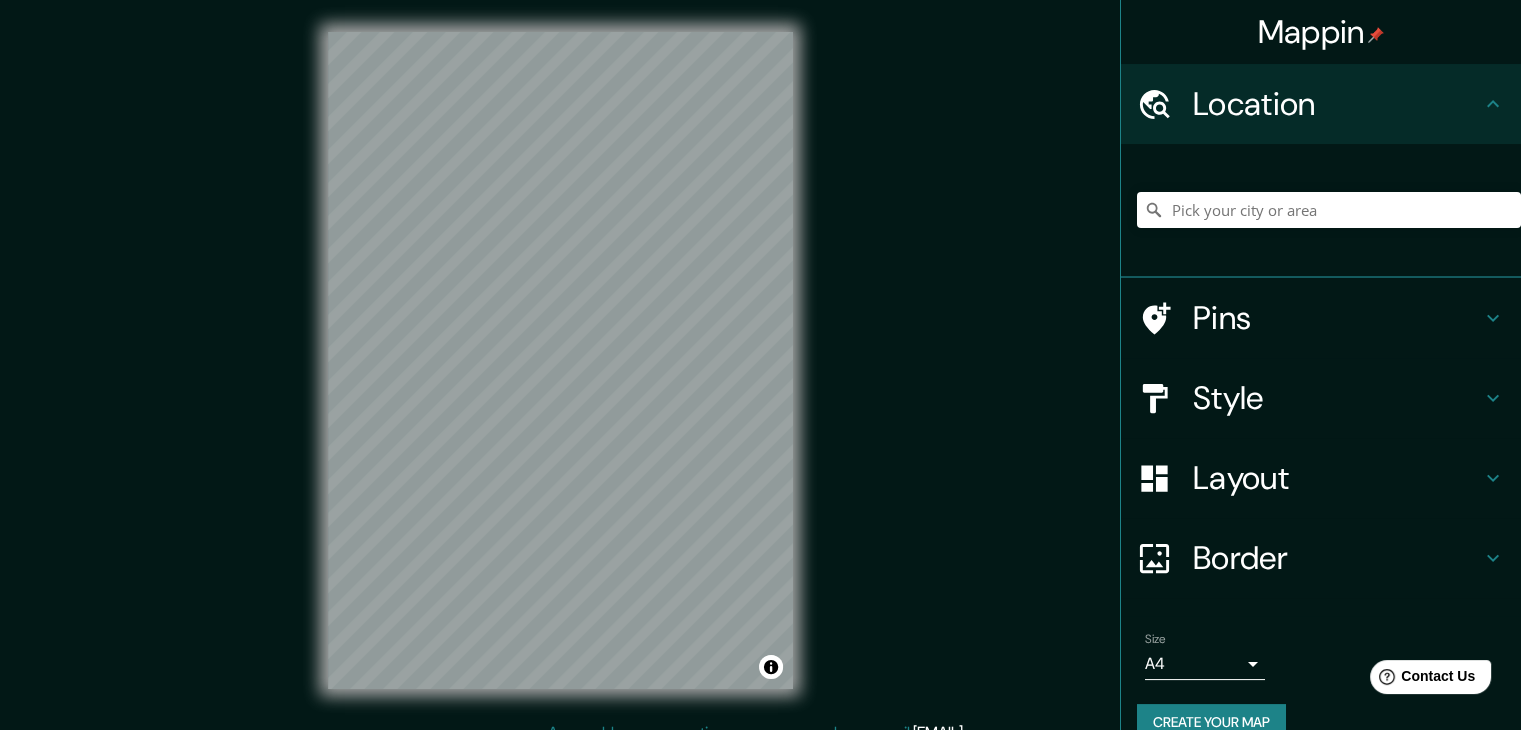 click on "Layout" at bounding box center (1337, 478) 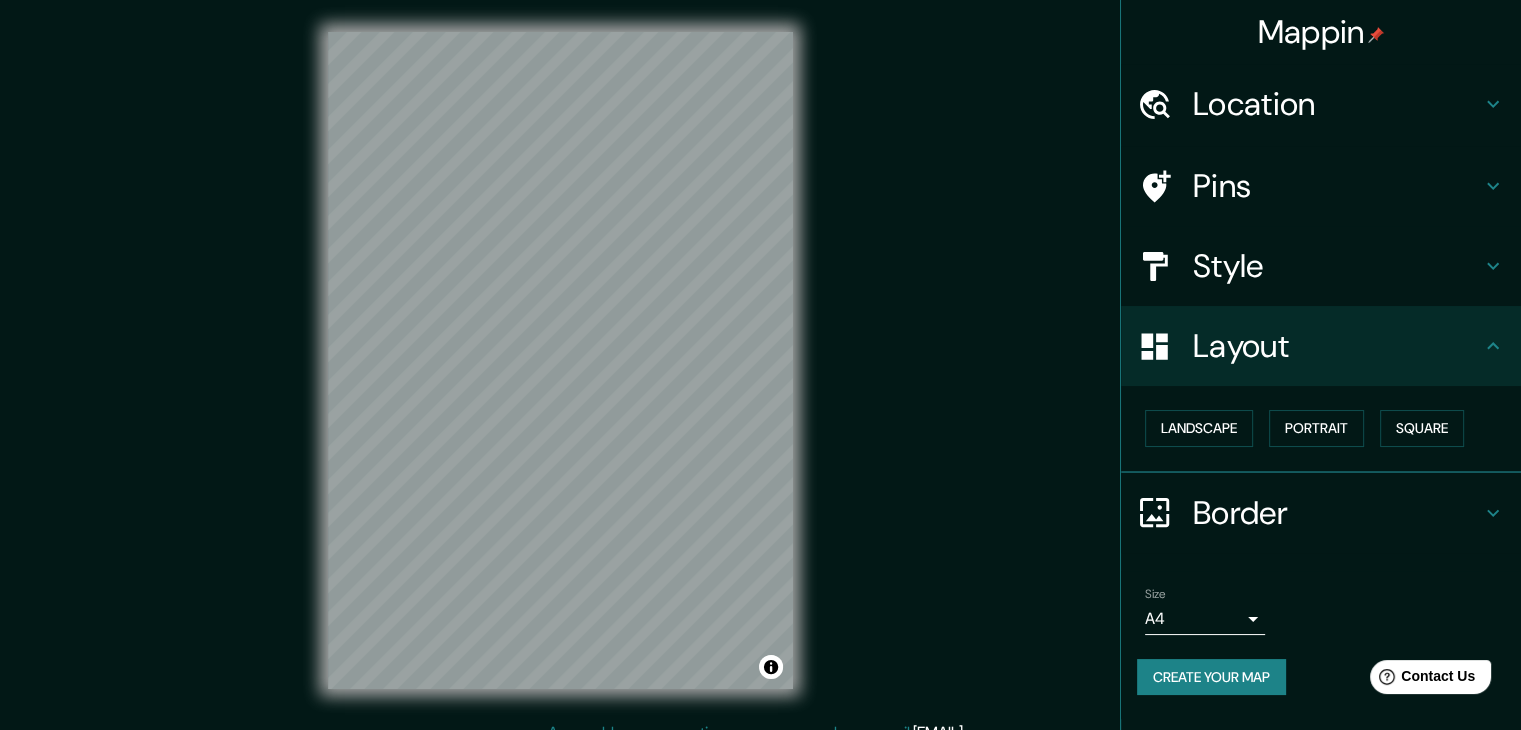 click on "Style" at bounding box center (1337, 266) 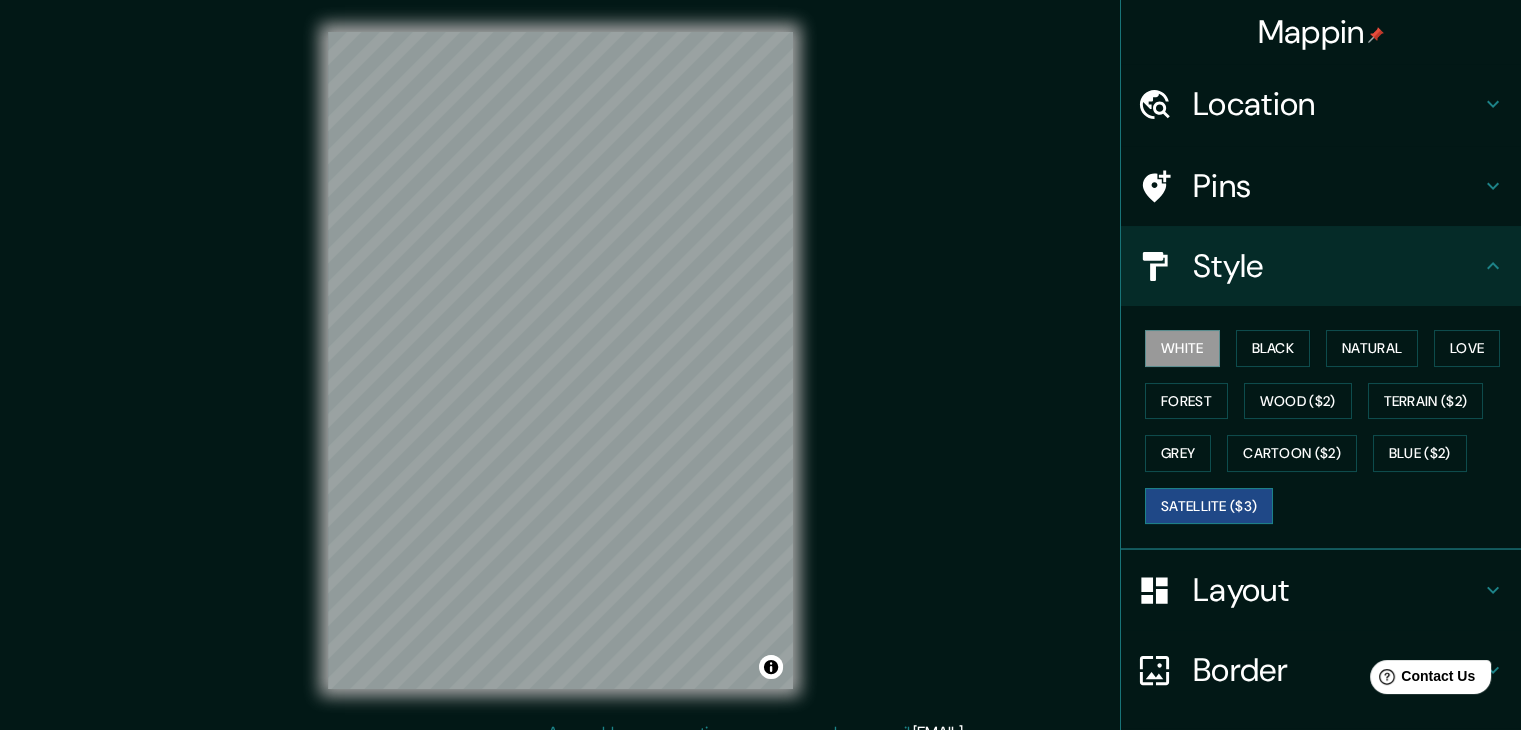 click on "Satellite ($3)" at bounding box center [1209, 506] 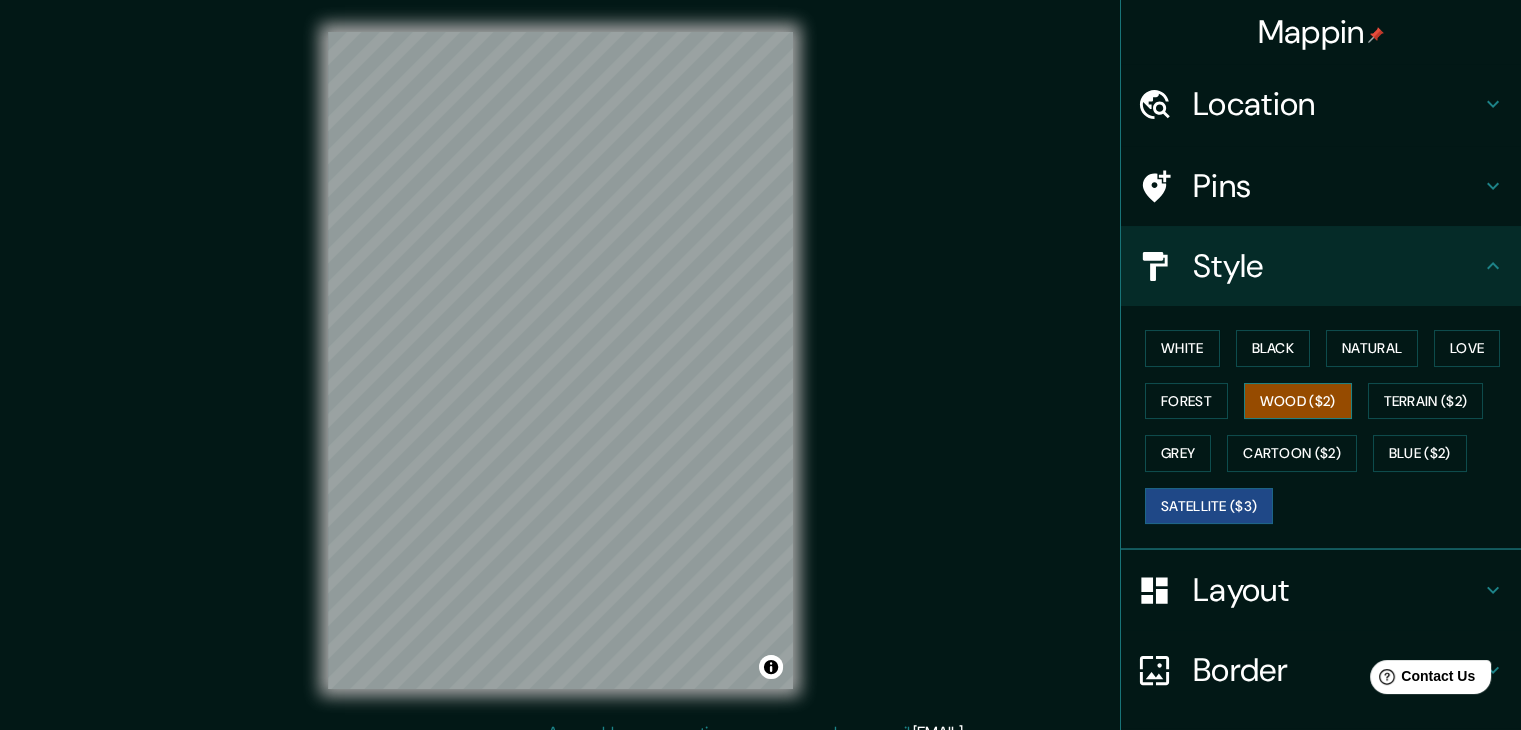 click on "Wood ($2)" at bounding box center [1298, 401] 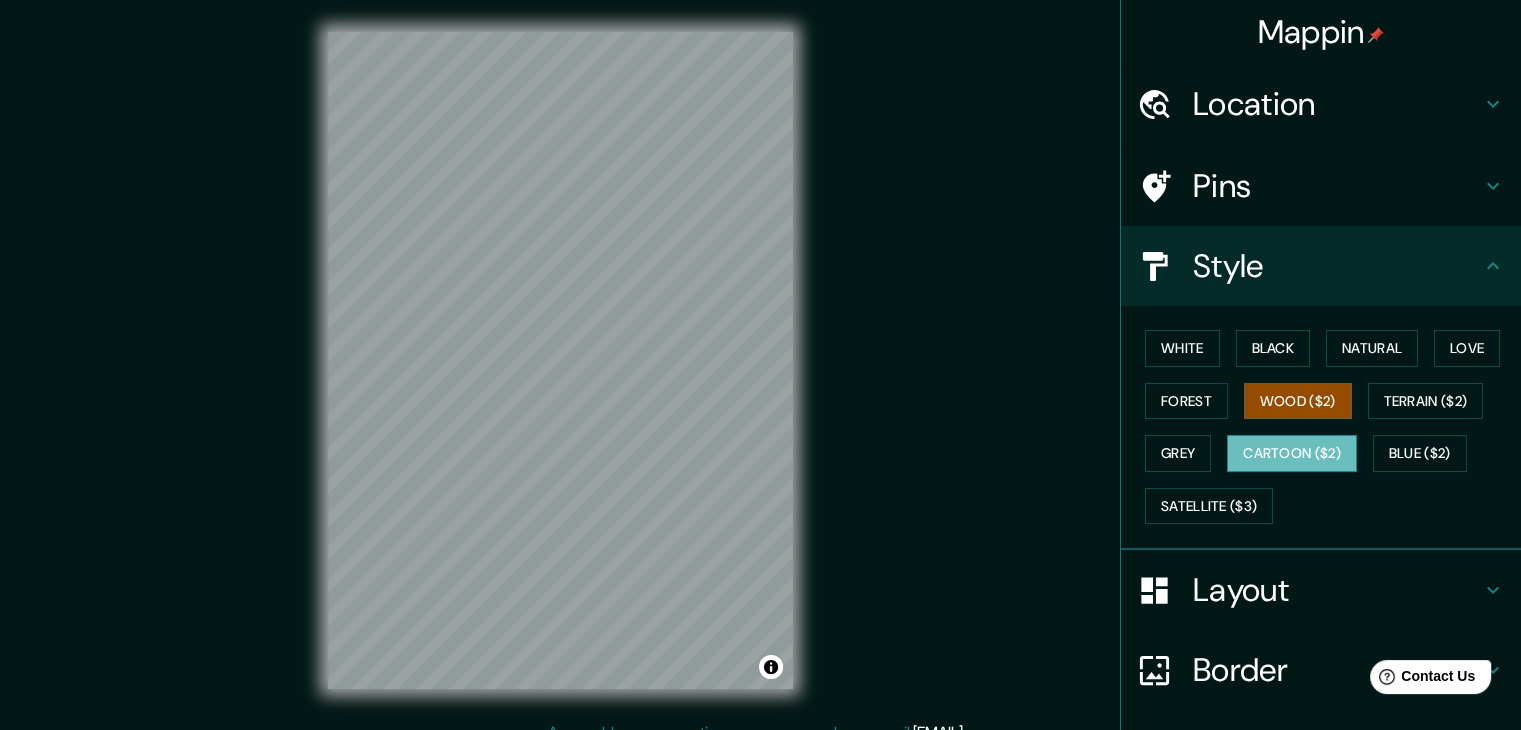 click on "Cartoon ($2)" at bounding box center [1292, 453] 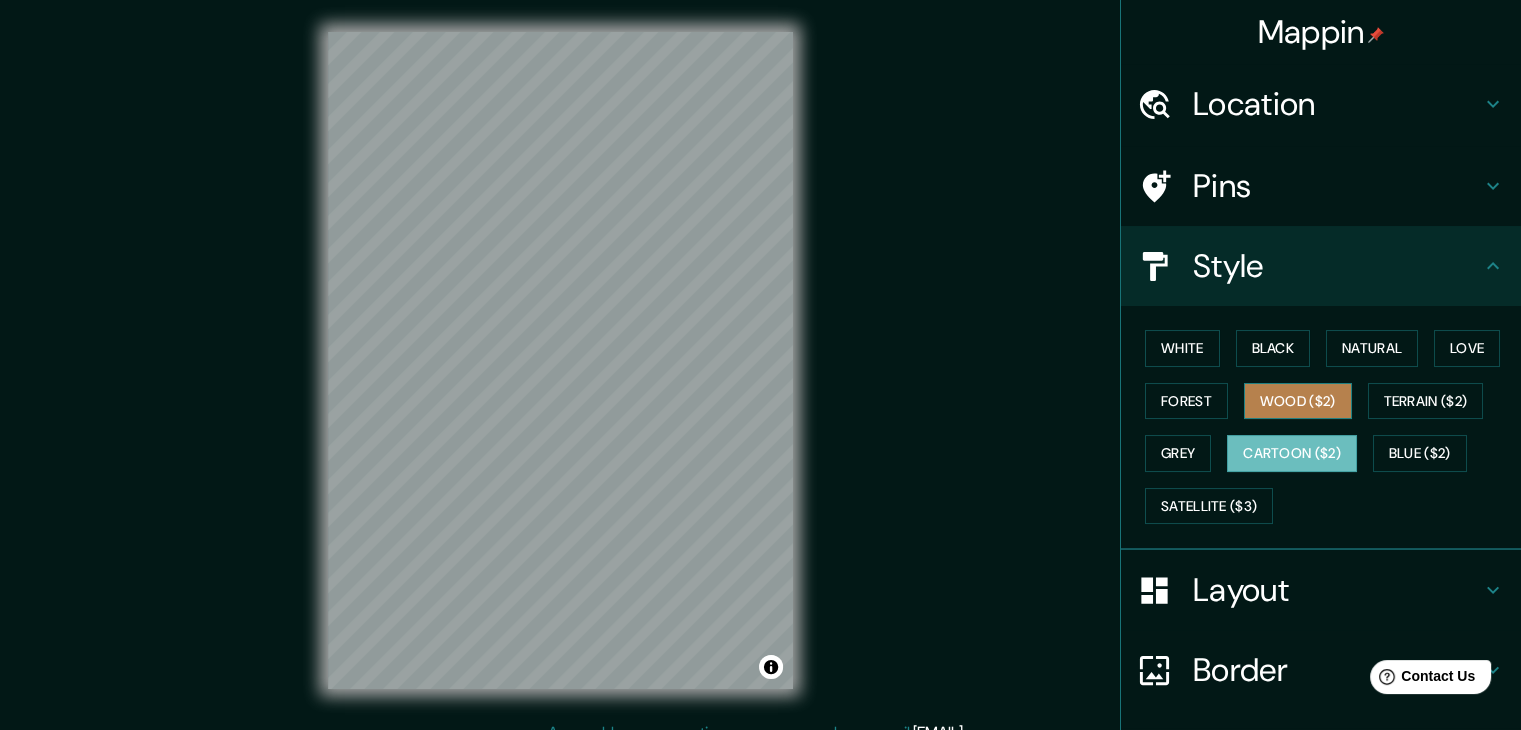 click on "Wood ($2)" at bounding box center [1298, 401] 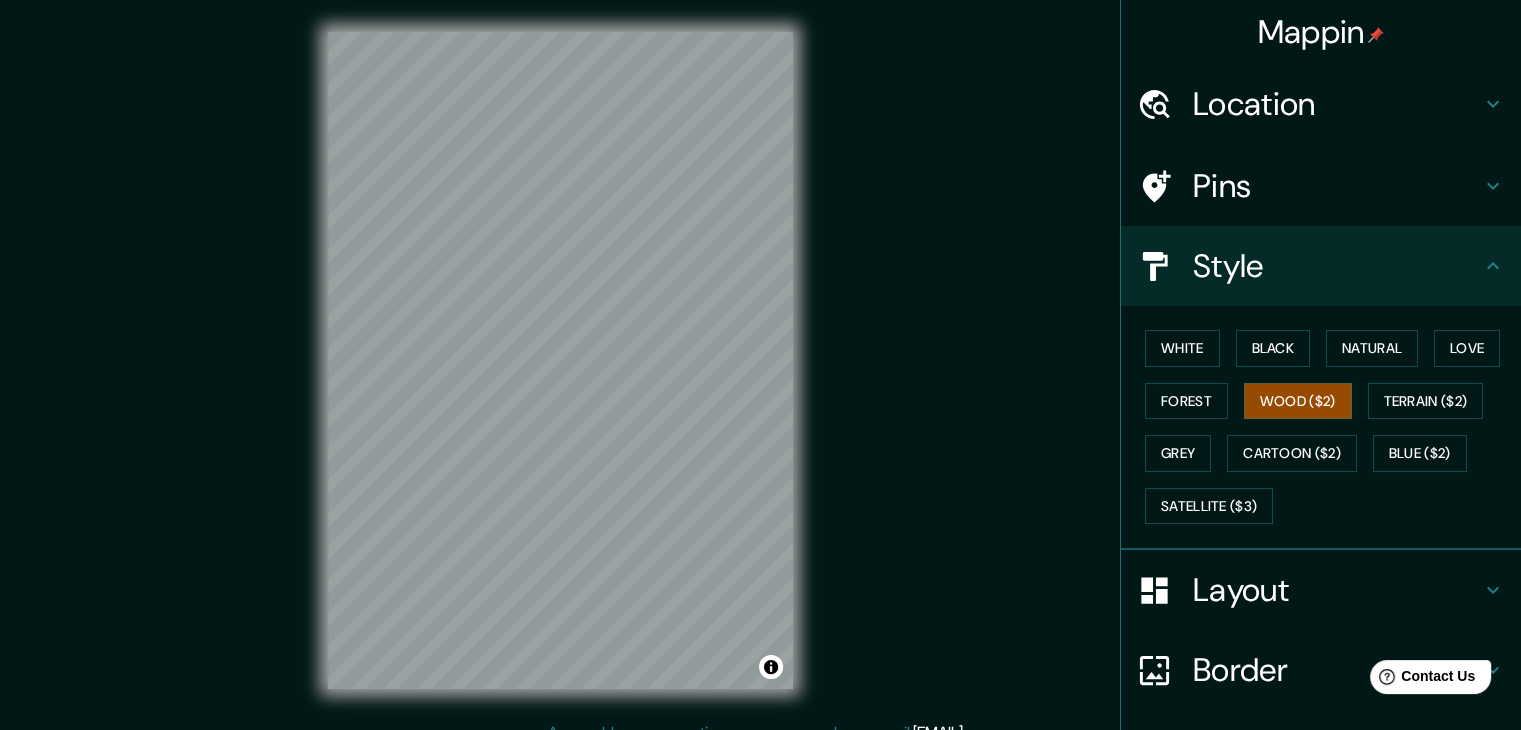 click on "Layout" at bounding box center [1337, 590] 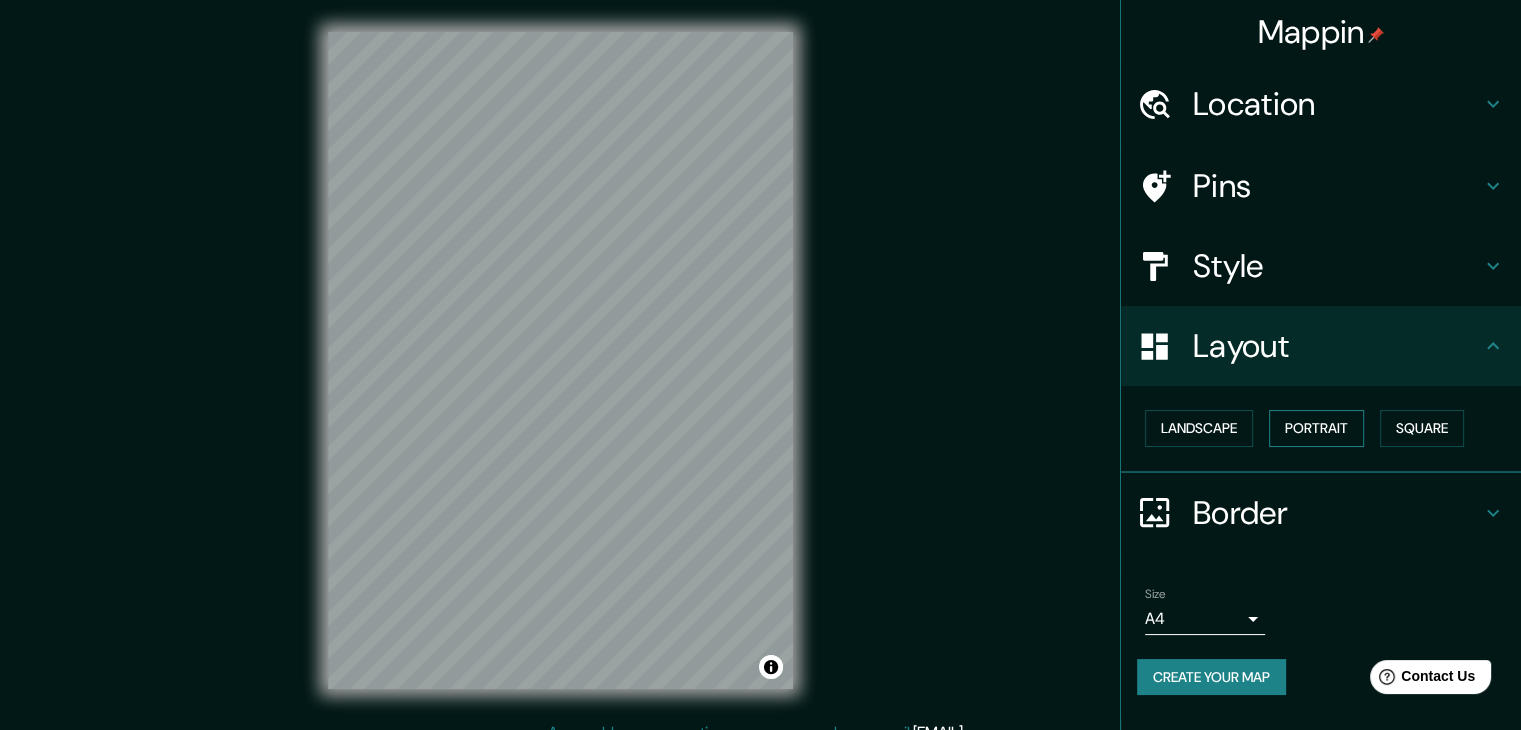 click on "Portrait" at bounding box center [1316, 428] 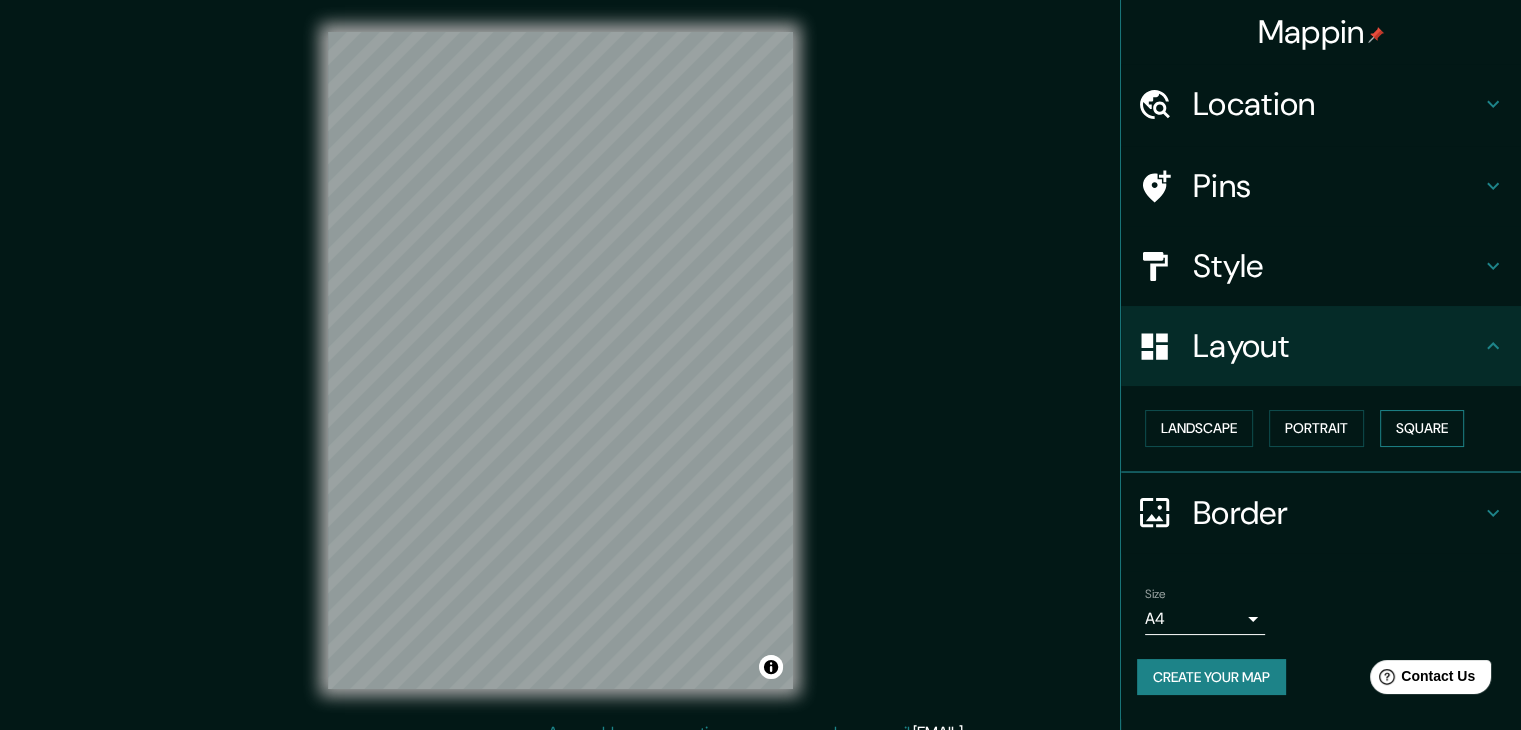 click on "Square" at bounding box center (1422, 428) 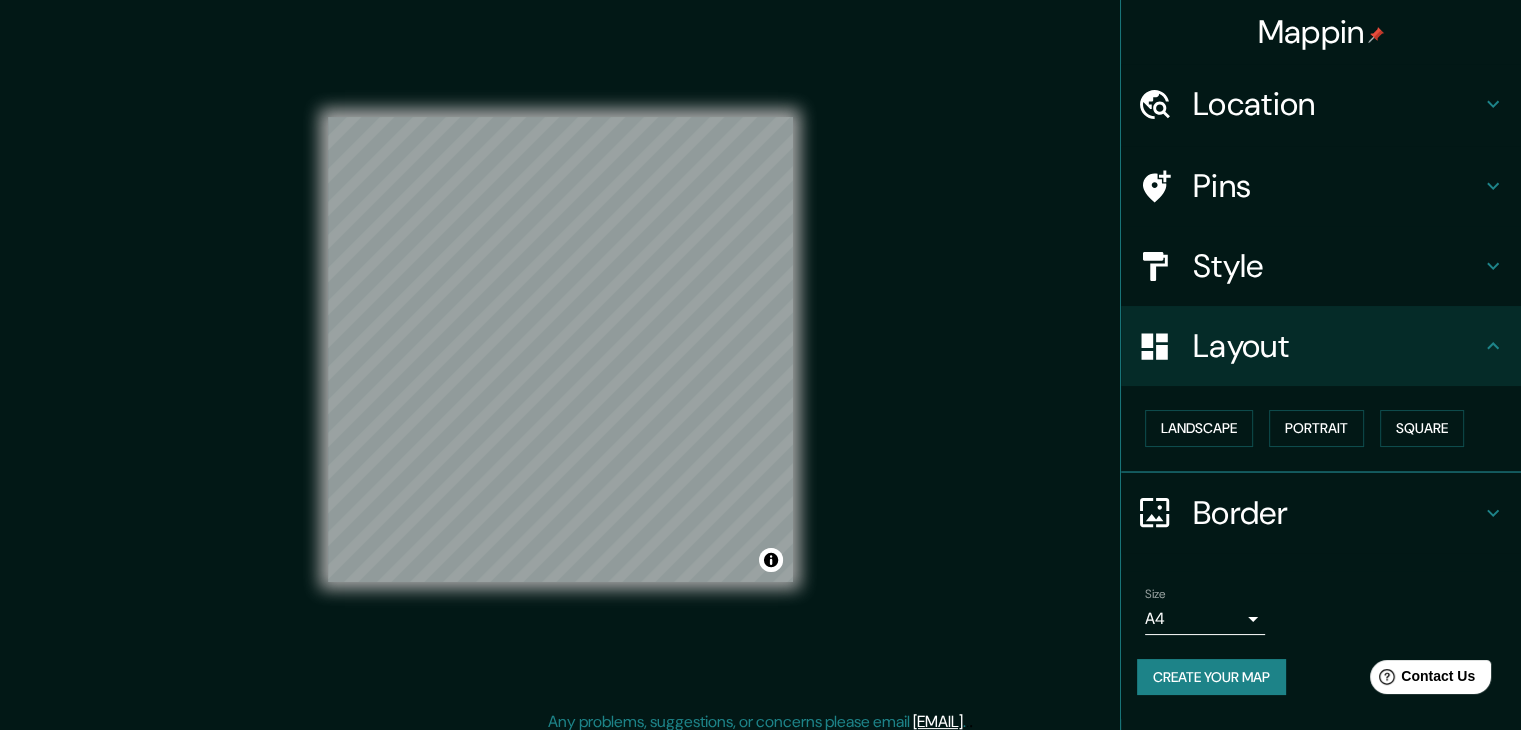 scroll, scrollTop: 23, scrollLeft: 0, axis: vertical 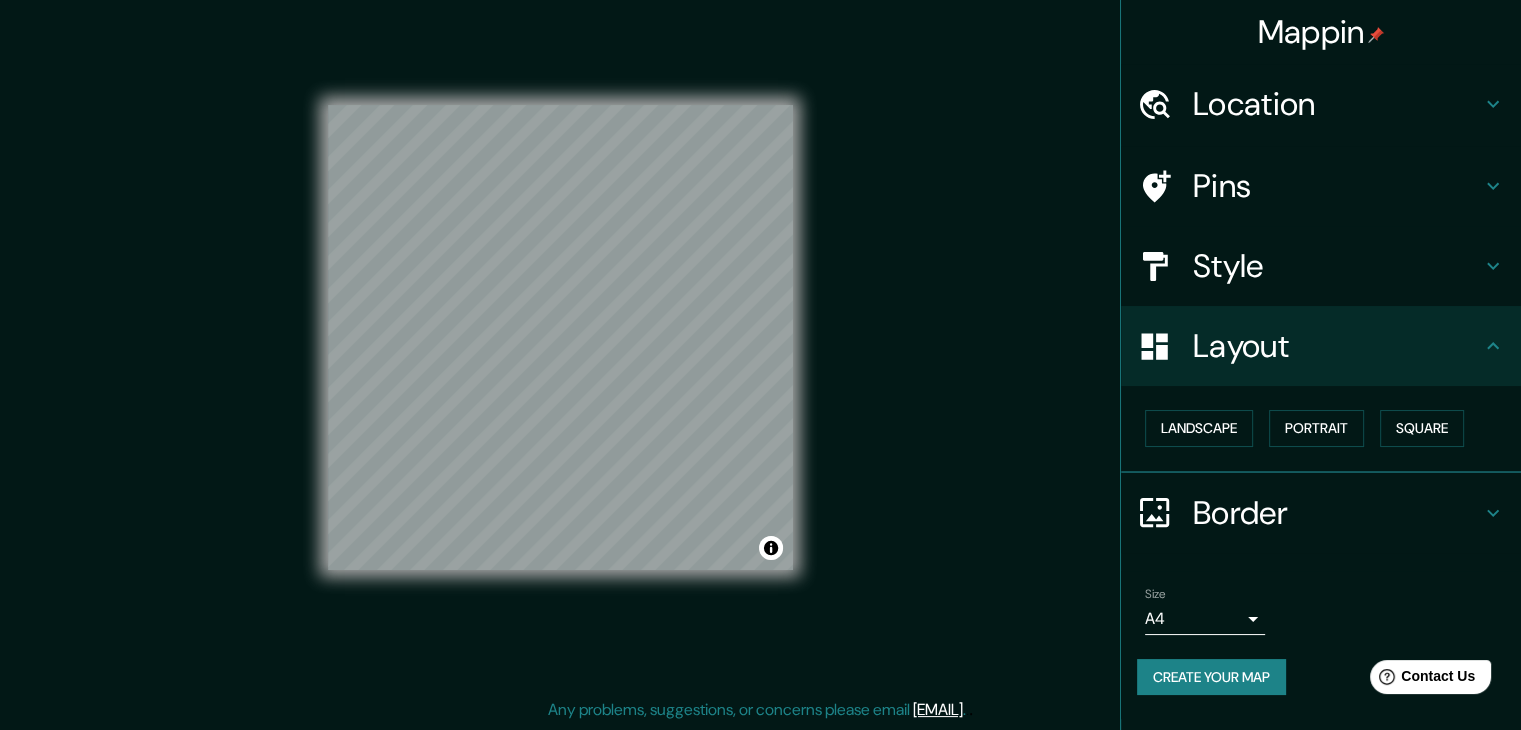 click on "Style" at bounding box center [1337, 266] 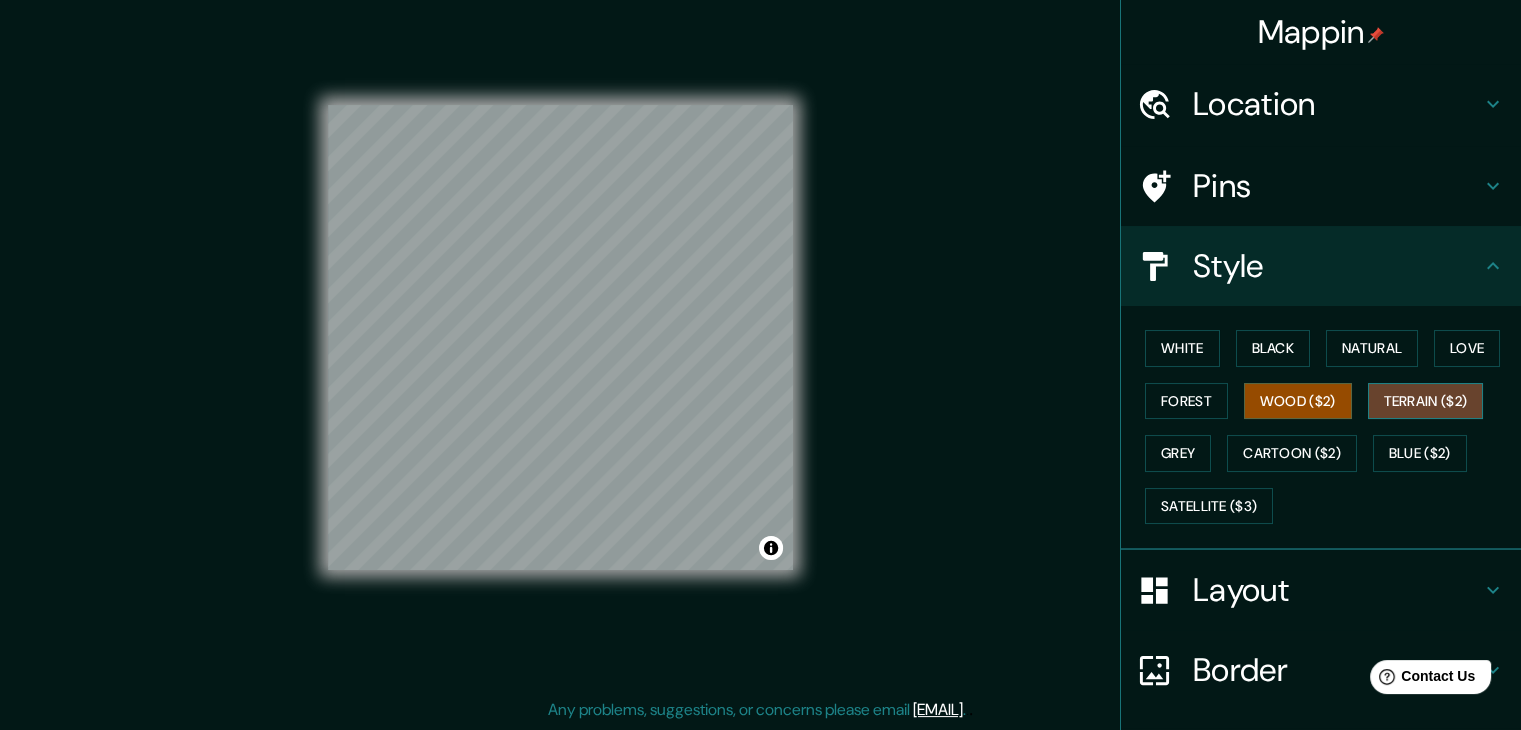 click on "Terrain ($2)" at bounding box center [1426, 401] 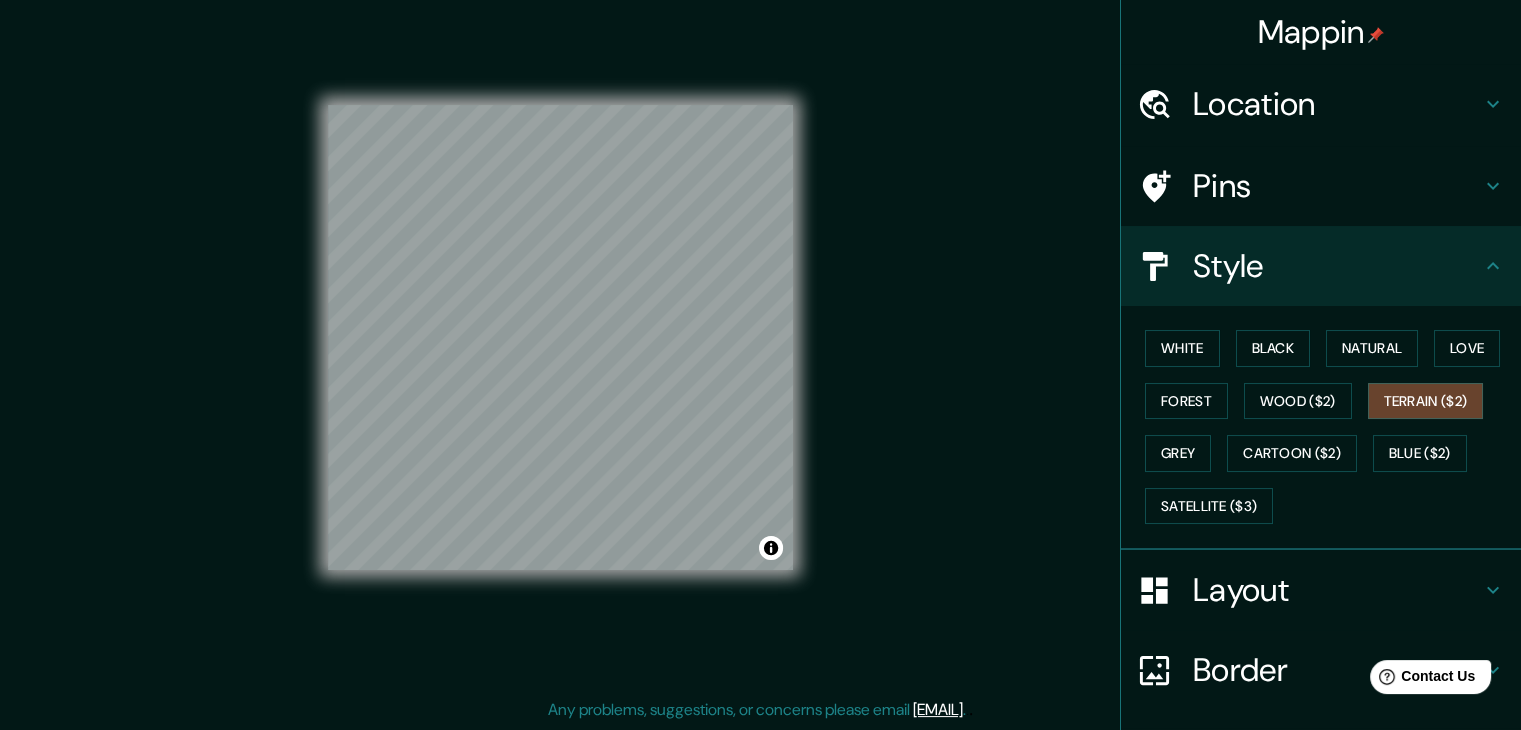 click on "White Black Natural Love Forest Wood ($2) Terrain ($2) Grey Cartoon ($2) Blue ($2) Satellite ($3)" at bounding box center [1329, 427] 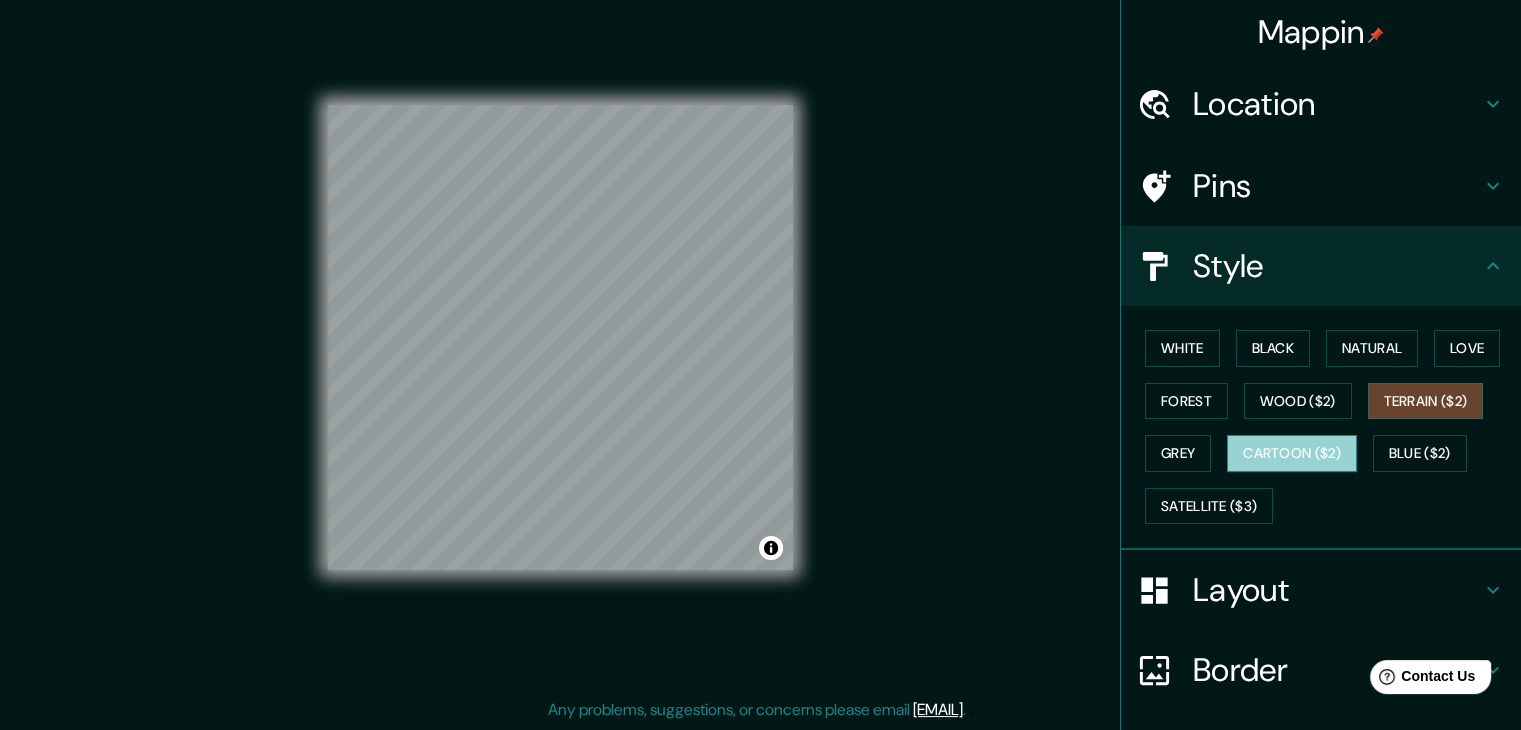click on "Cartoon ($2)" at bounding box center (1292, 453) 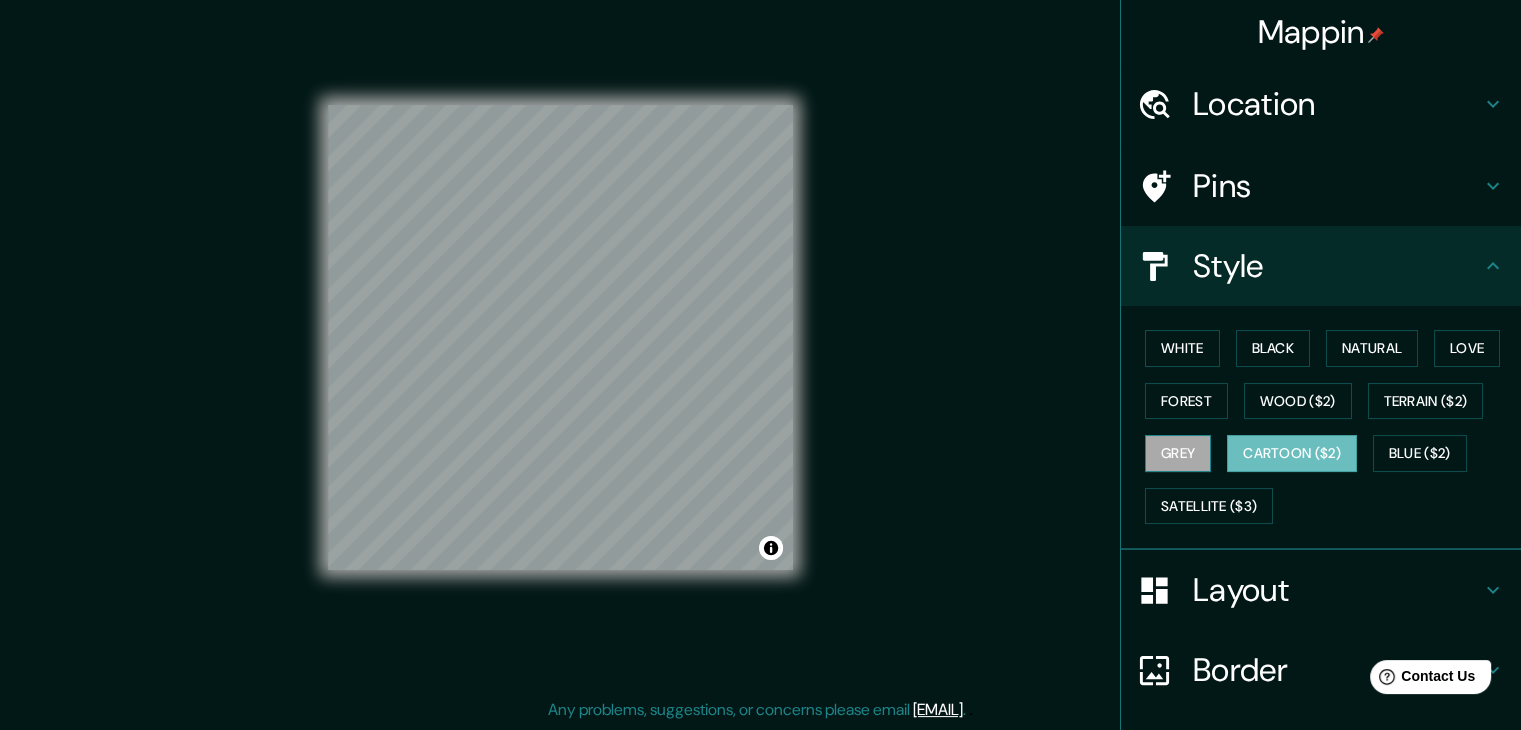 click on "Grey" at bounding box center [1178, 453] 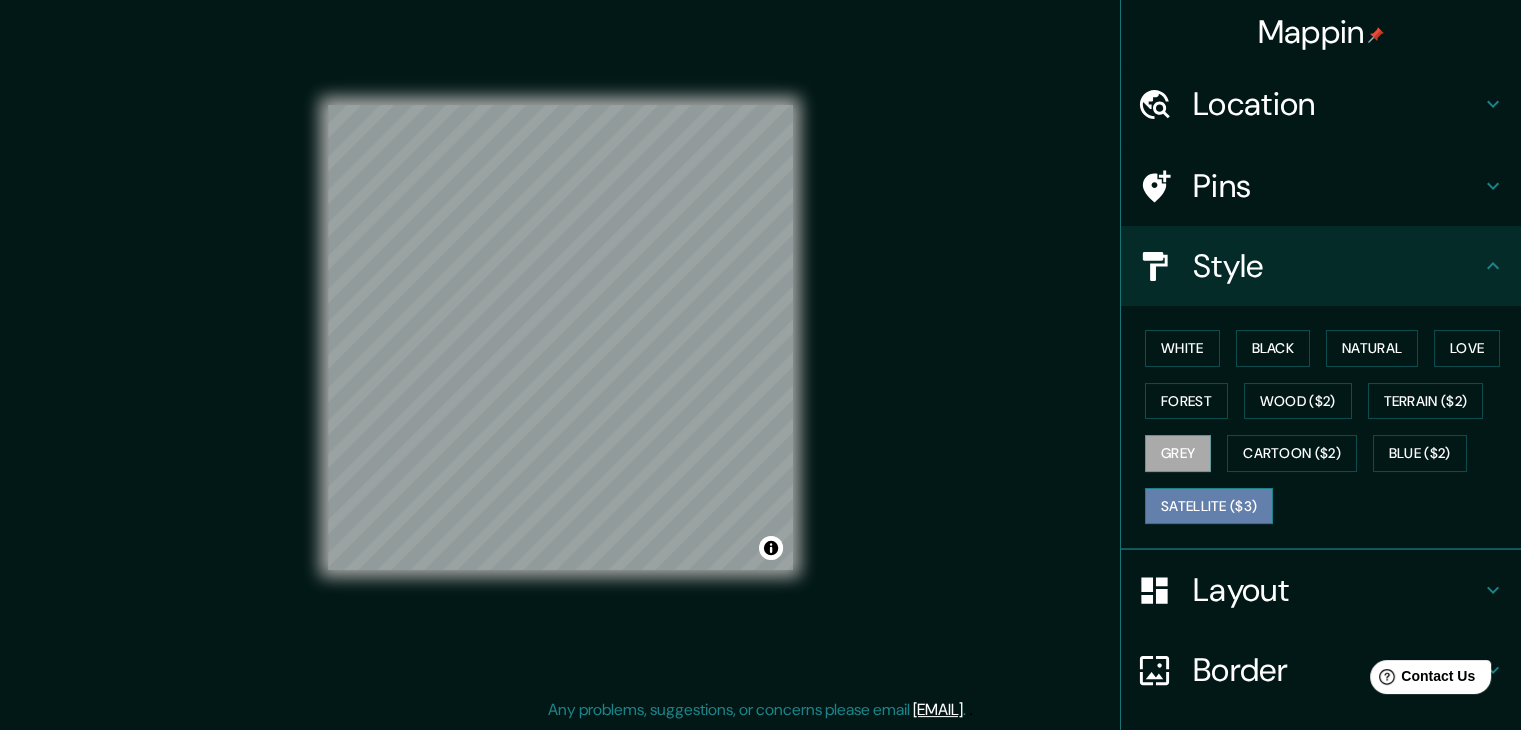 click on "Satellite ($3)" at bounding box center (1209, 506) 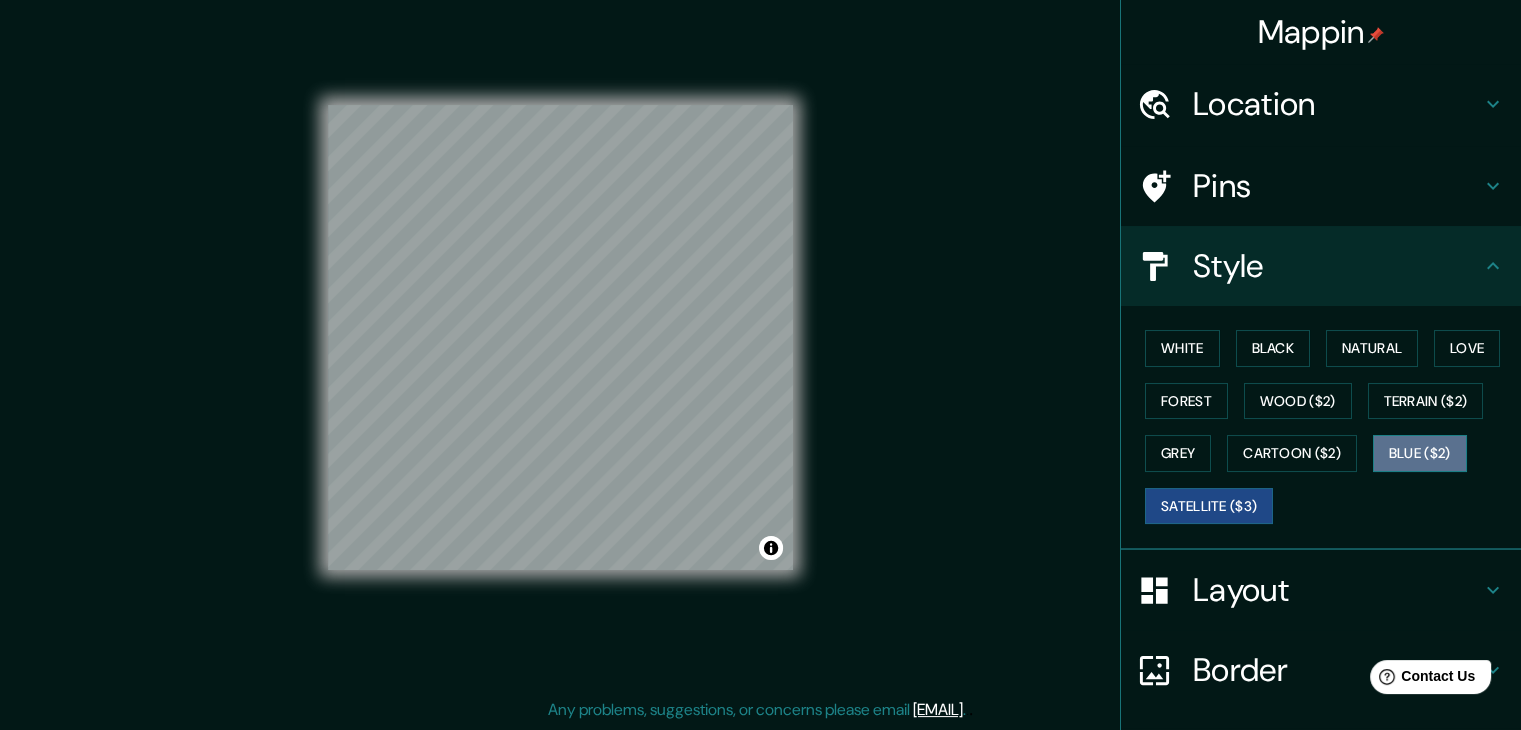 click on "Blue ($2)" at bounding box center (1420, 453) 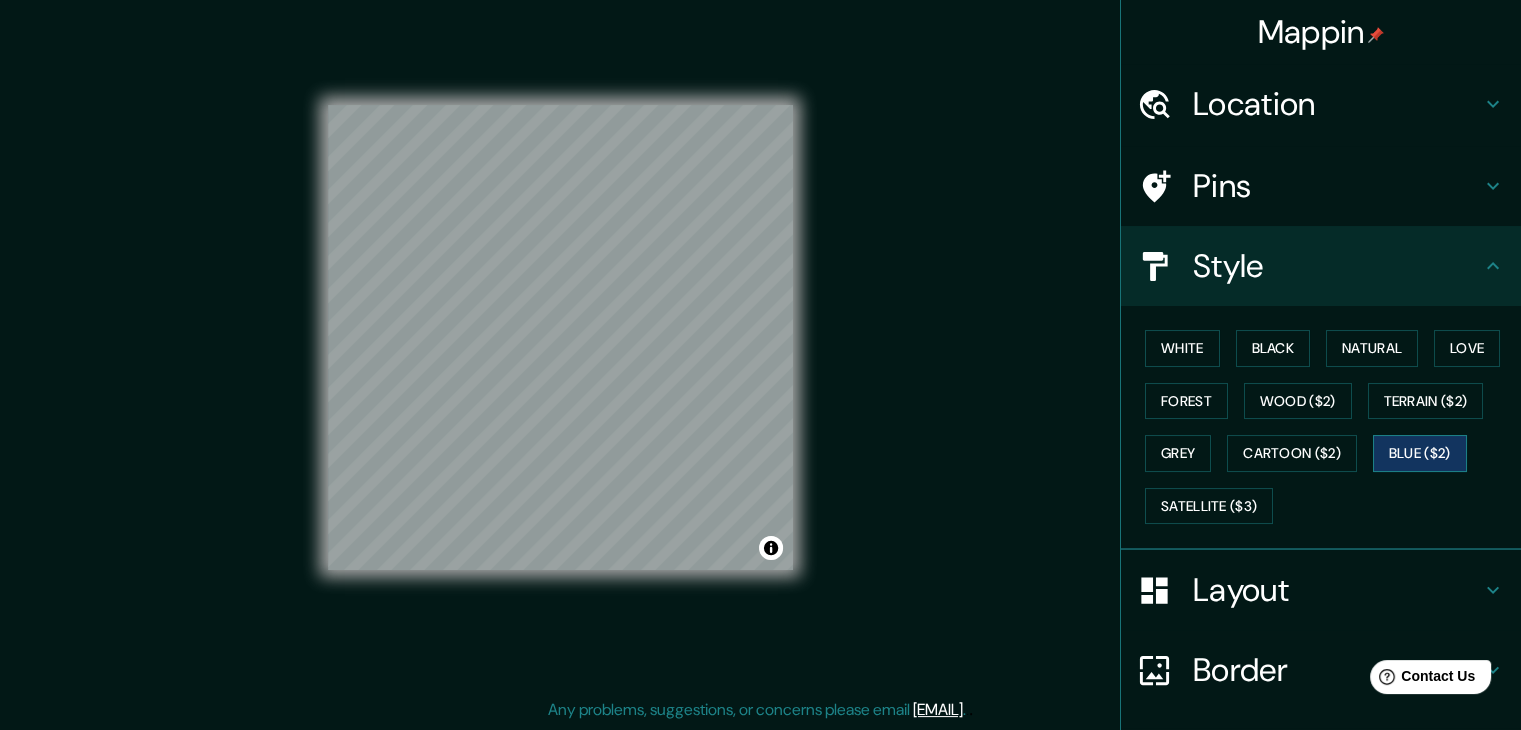 click on "Blue ($2)" at bounding box center (1420, 453) 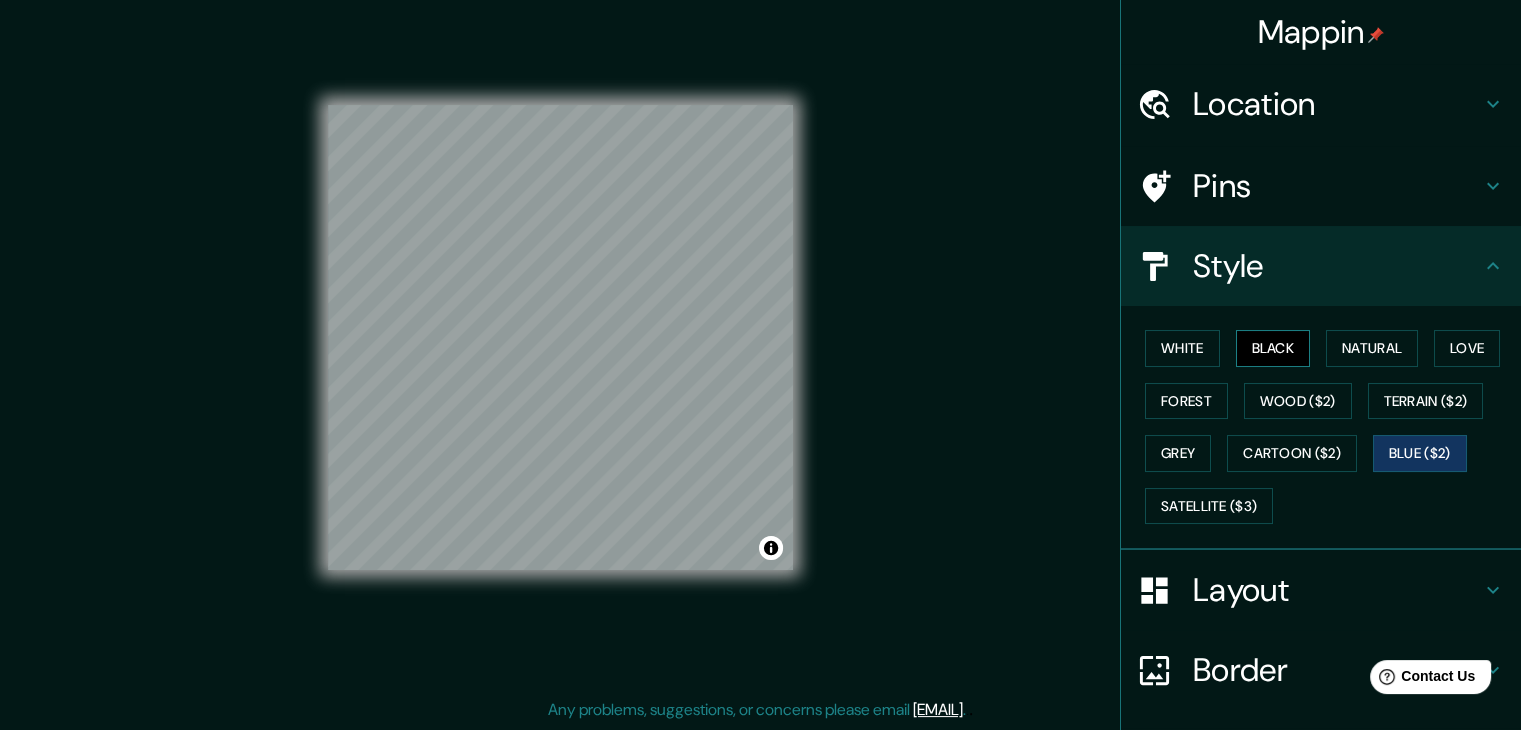 click on "Black" at bounding box center (1273, 348) 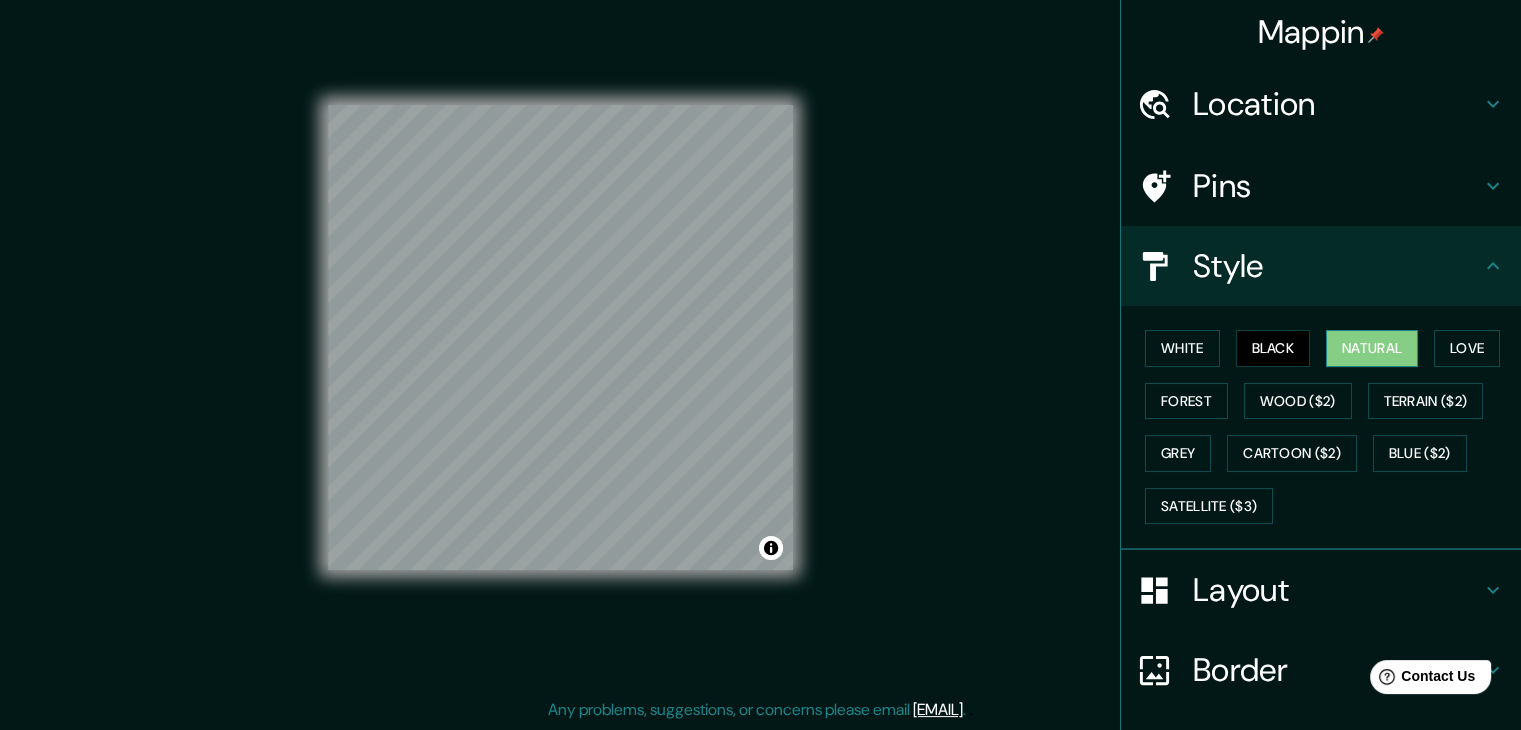 click on "Natural" at bounding box center [1372, 348] 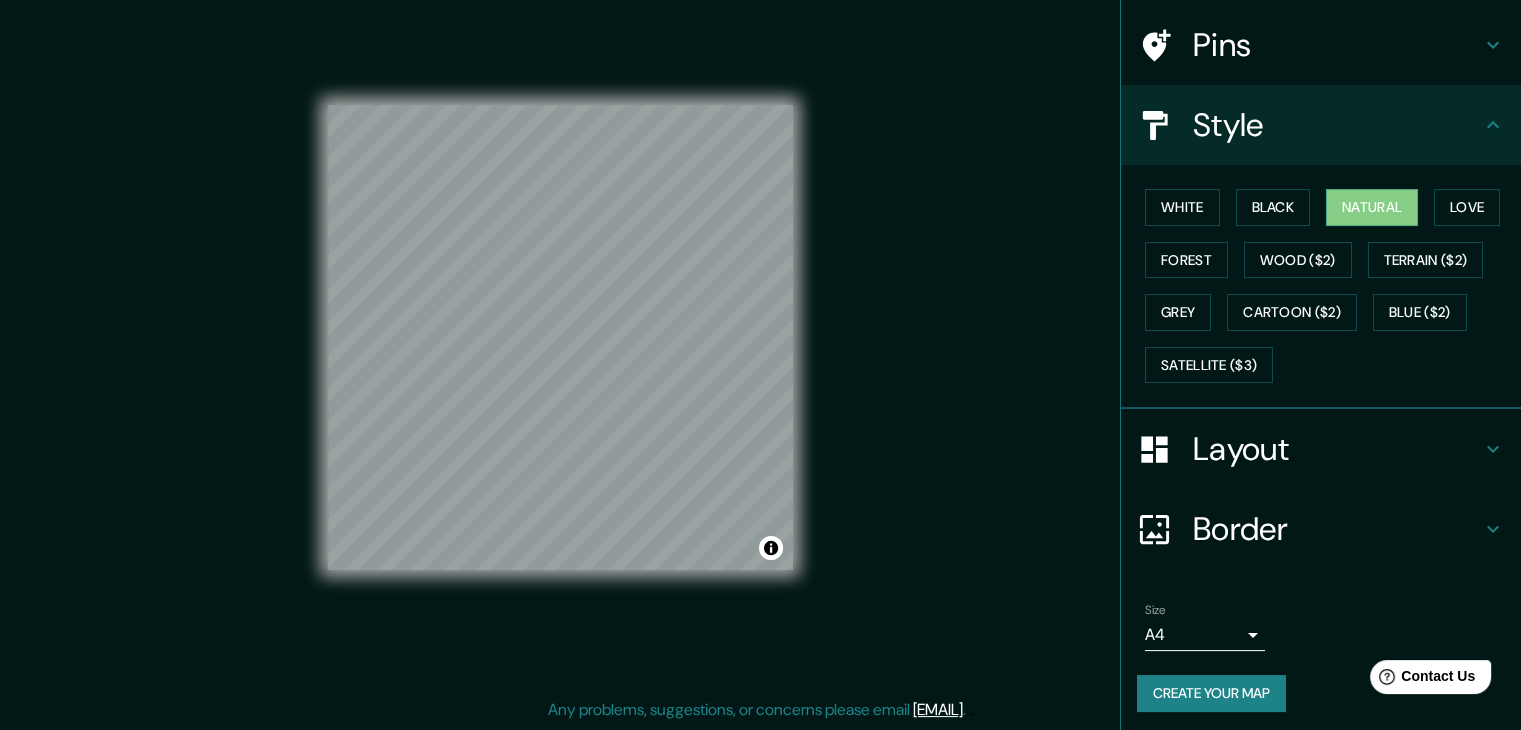 scroll, scrollTop: 144, scrollLeft: 0, axis: vertical 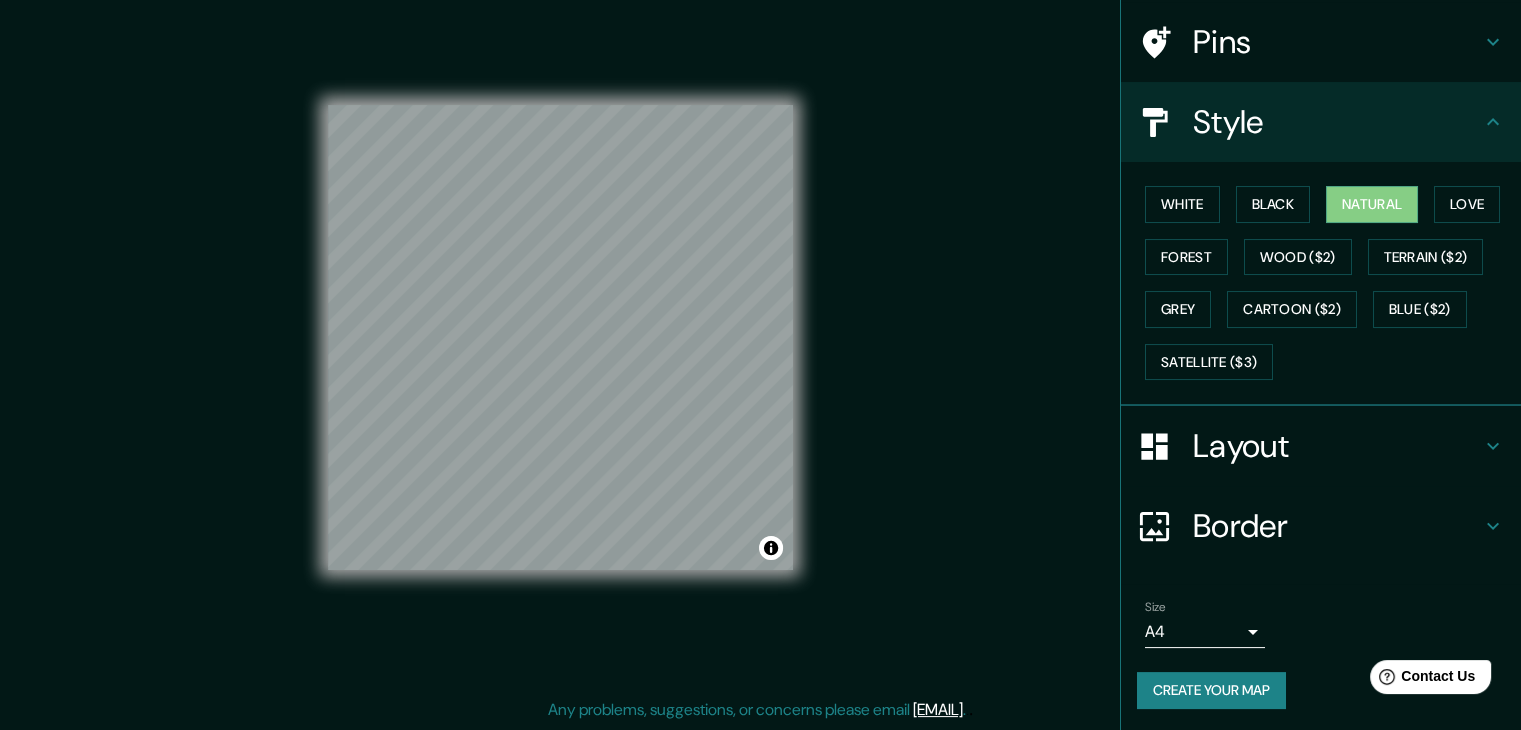 click on "Create your map" at bounding box center [1211, 690] 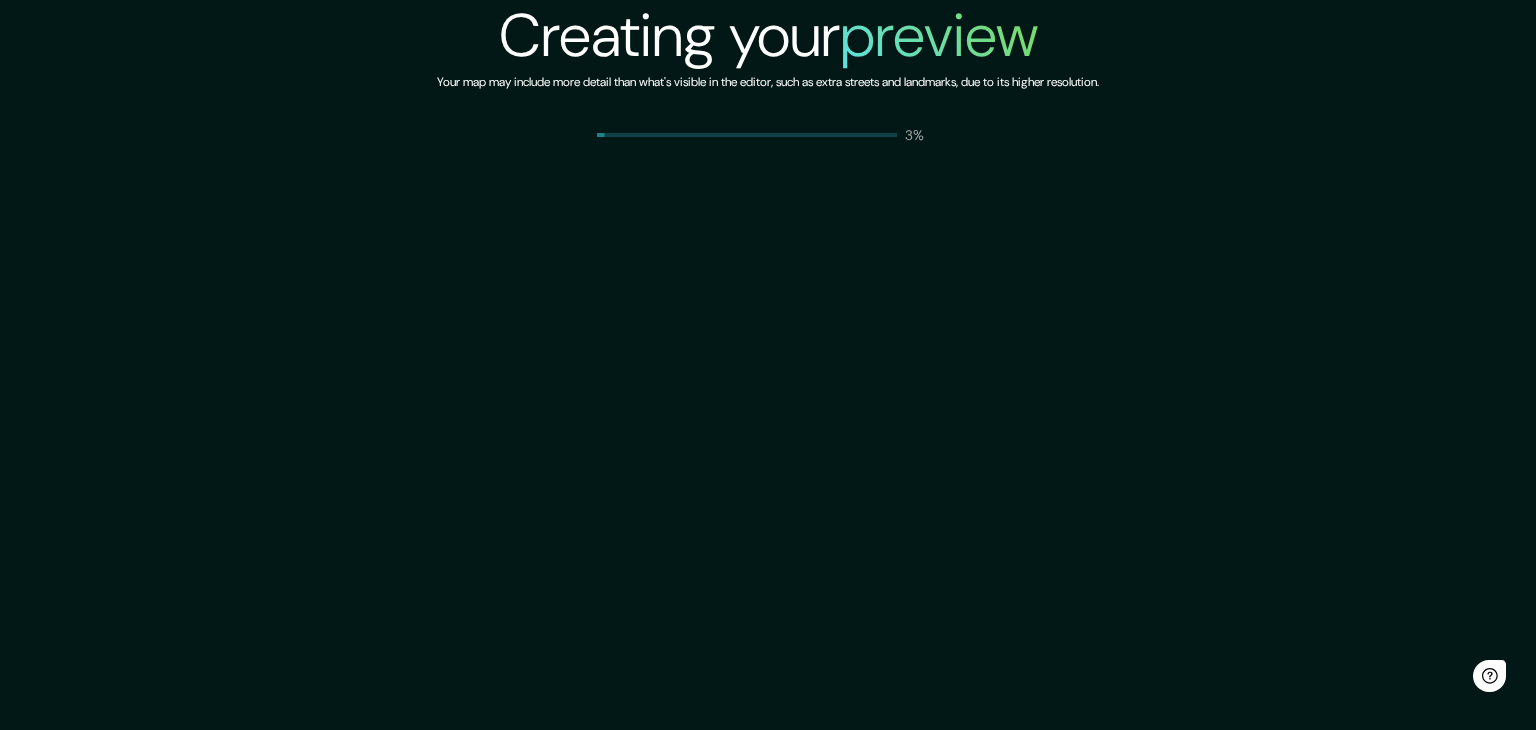 scroll, scrollTop: 0, scrollLeft: 0, axis: both 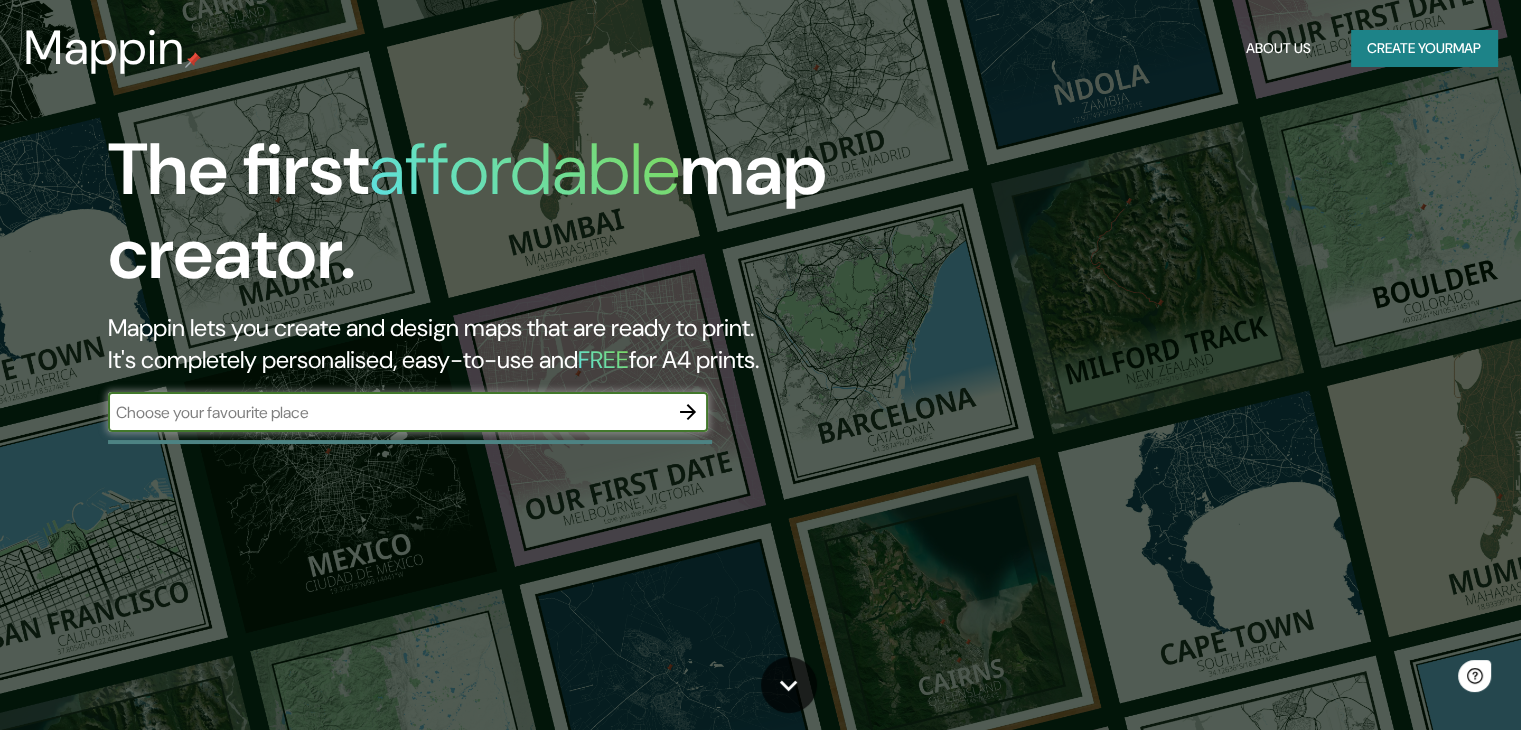 click at bounding box center (388, 412) 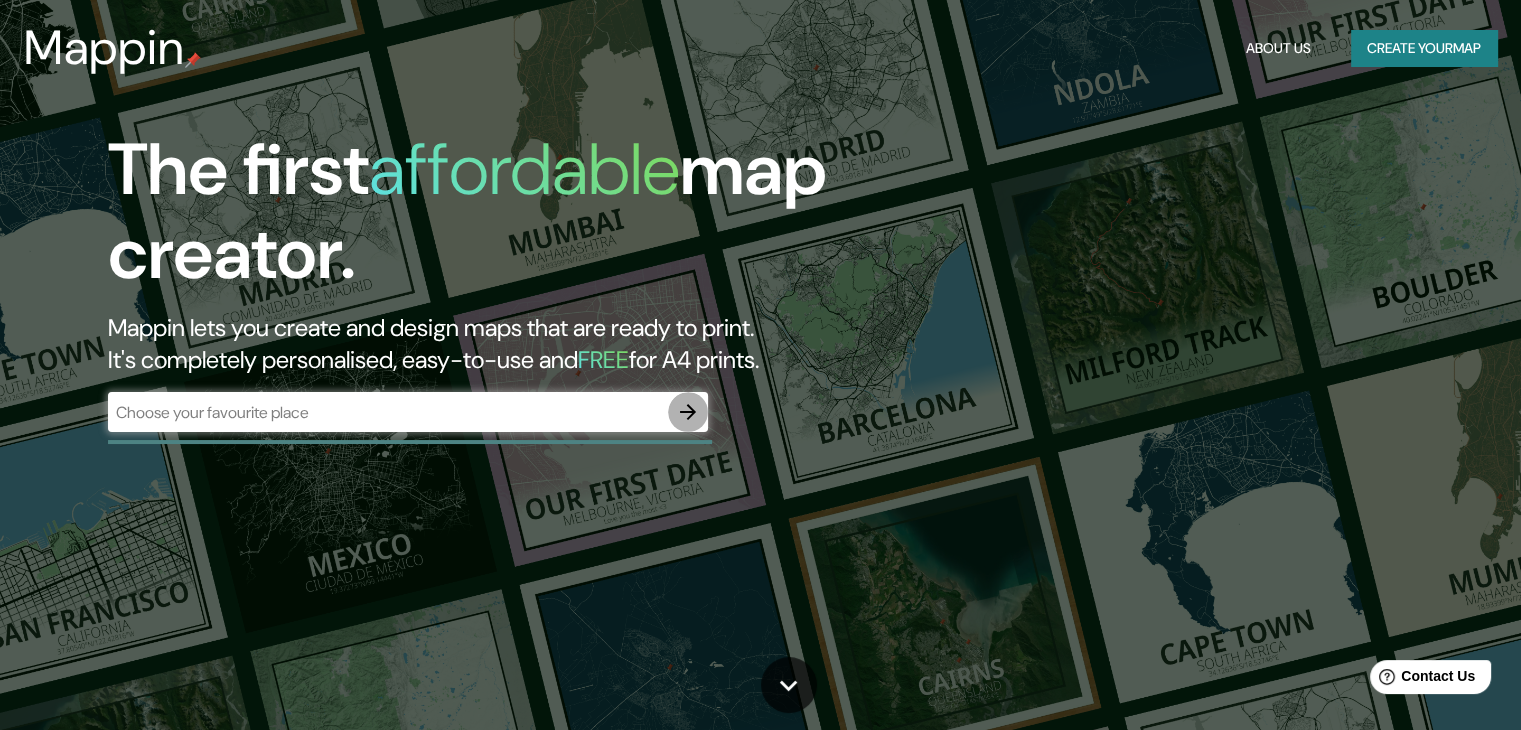click 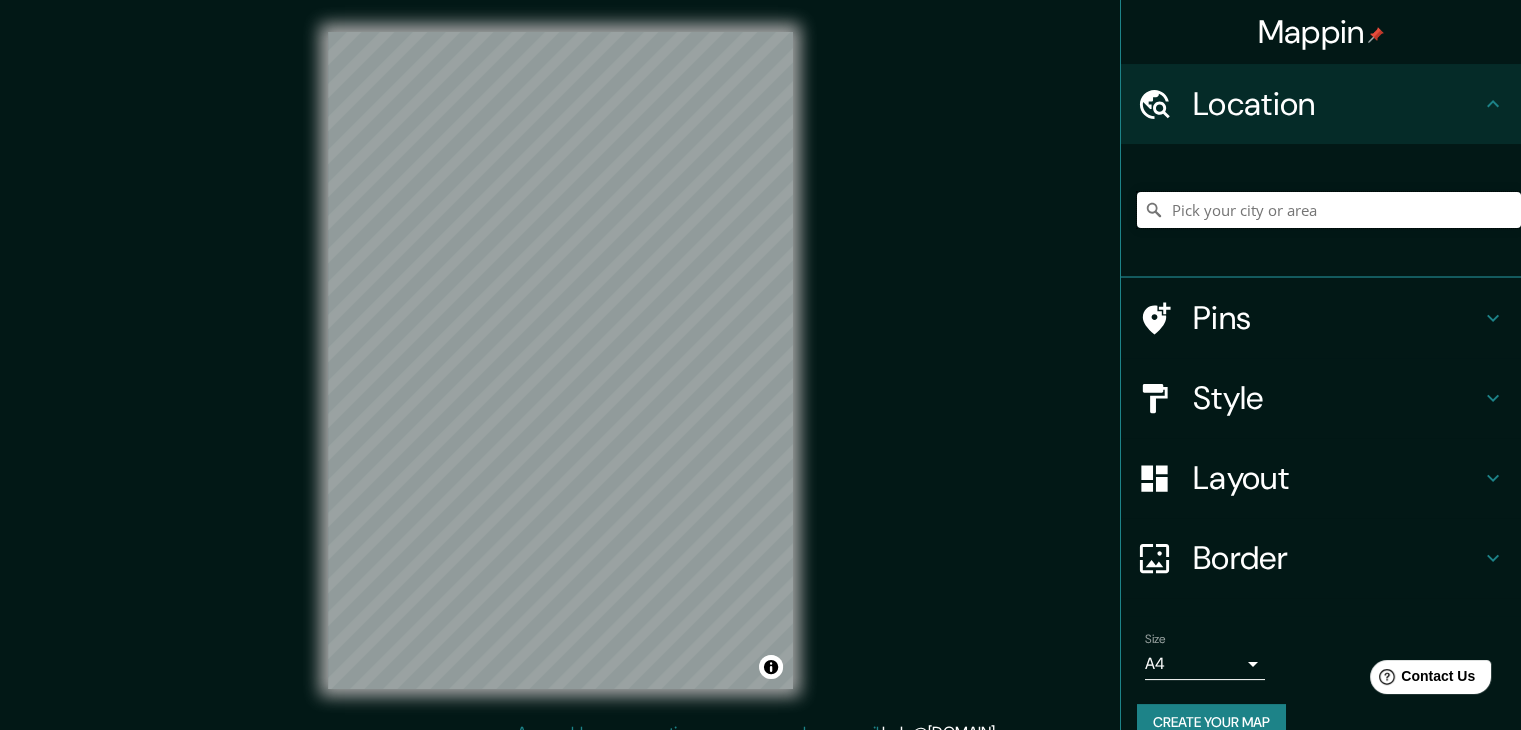 click at bounding box center (1329, 210) 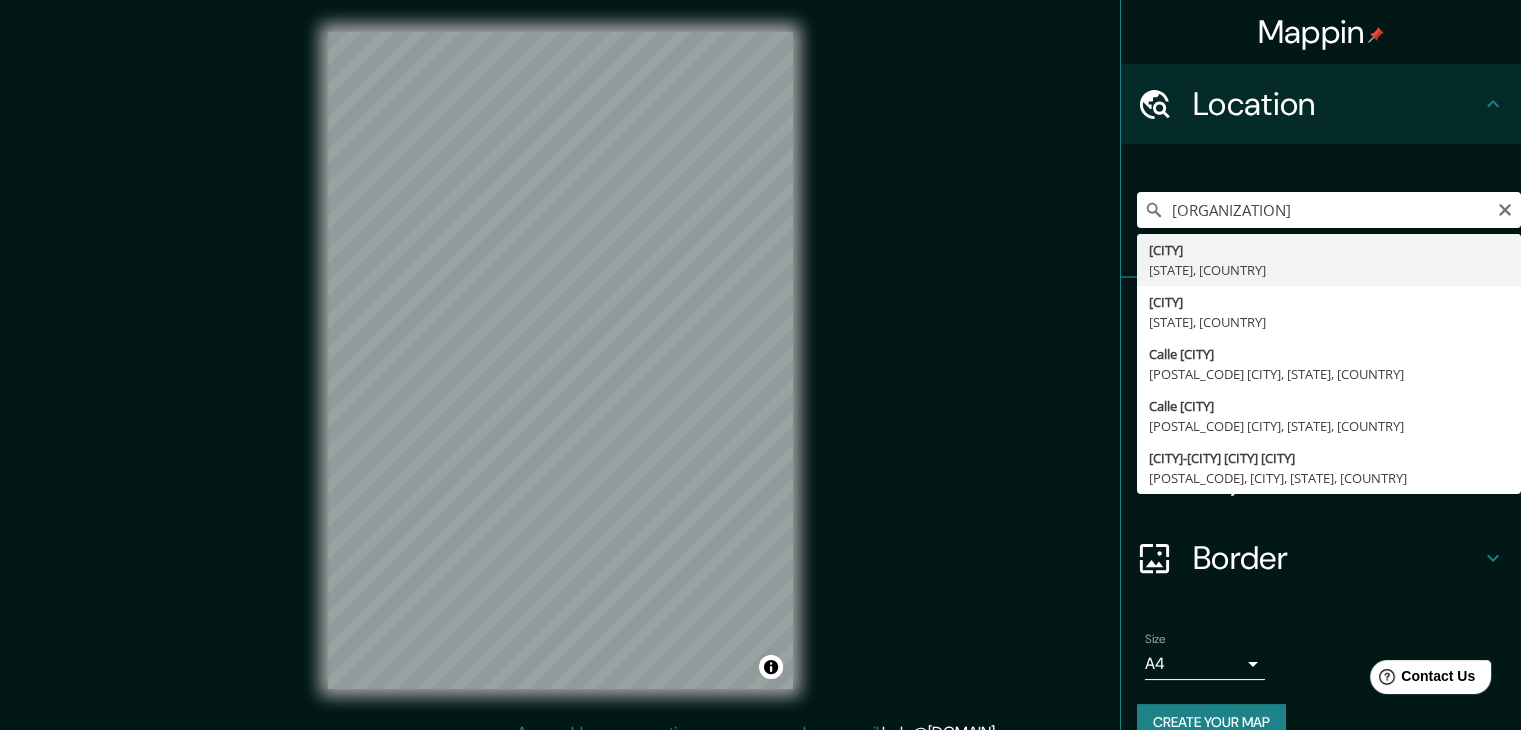type on "[CITY], [STATE], [COUNTRY]" 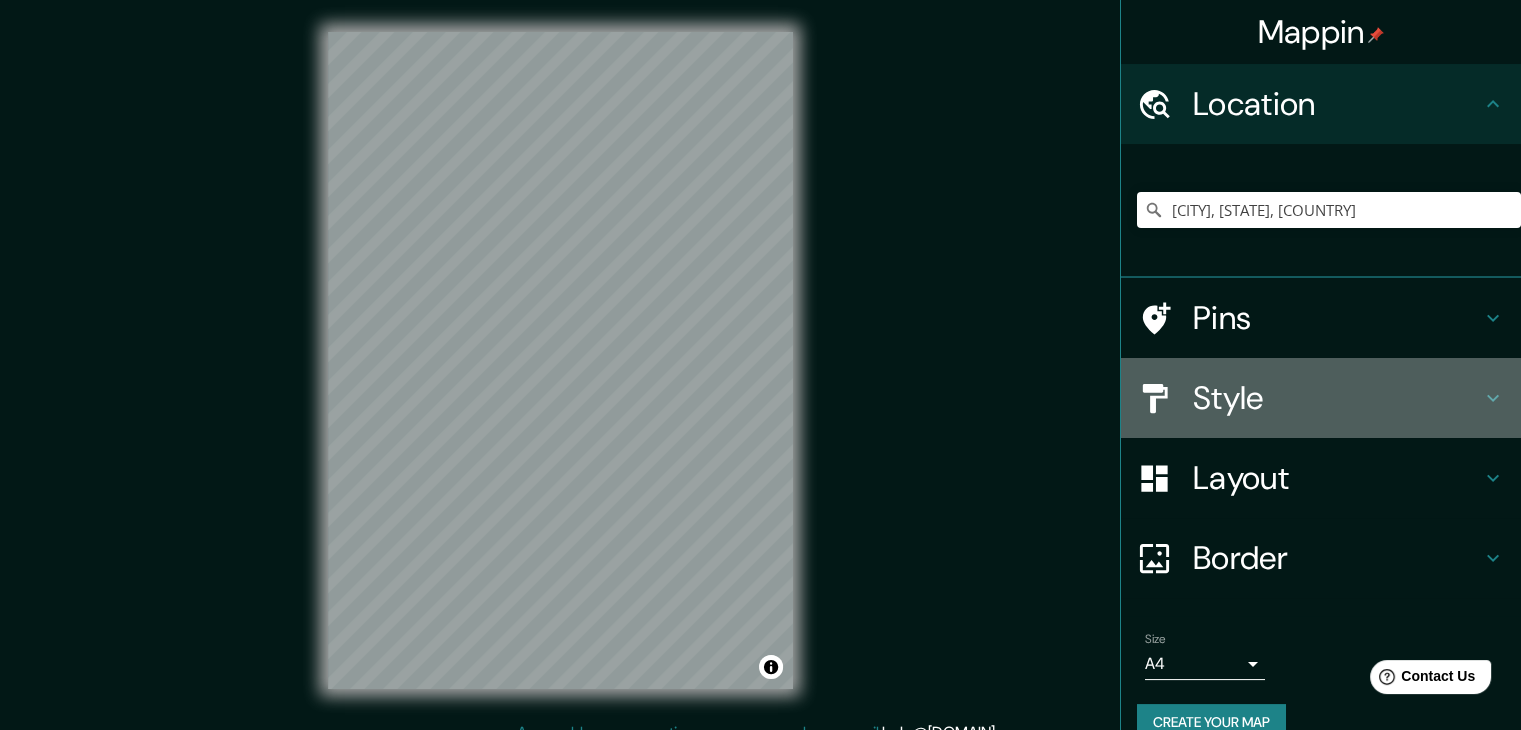 click on "Style" at bounding box center (1337, 398) 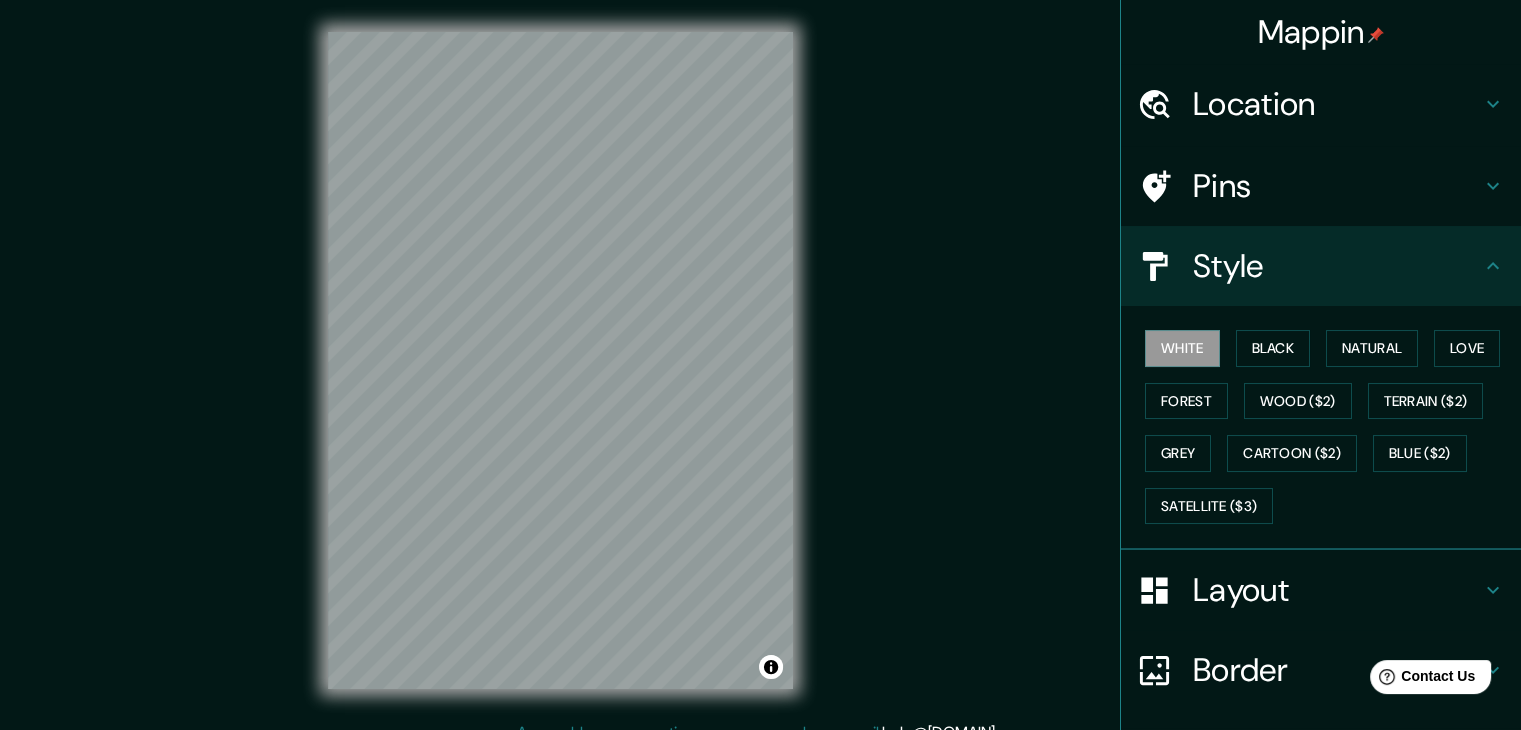 click on "White Black Natural Love Forest Wood ($2) Terrain ($2) Grey Cartoon ($2) Blue ($2) Satellite ($3)" at bounding box center (1329, 427) 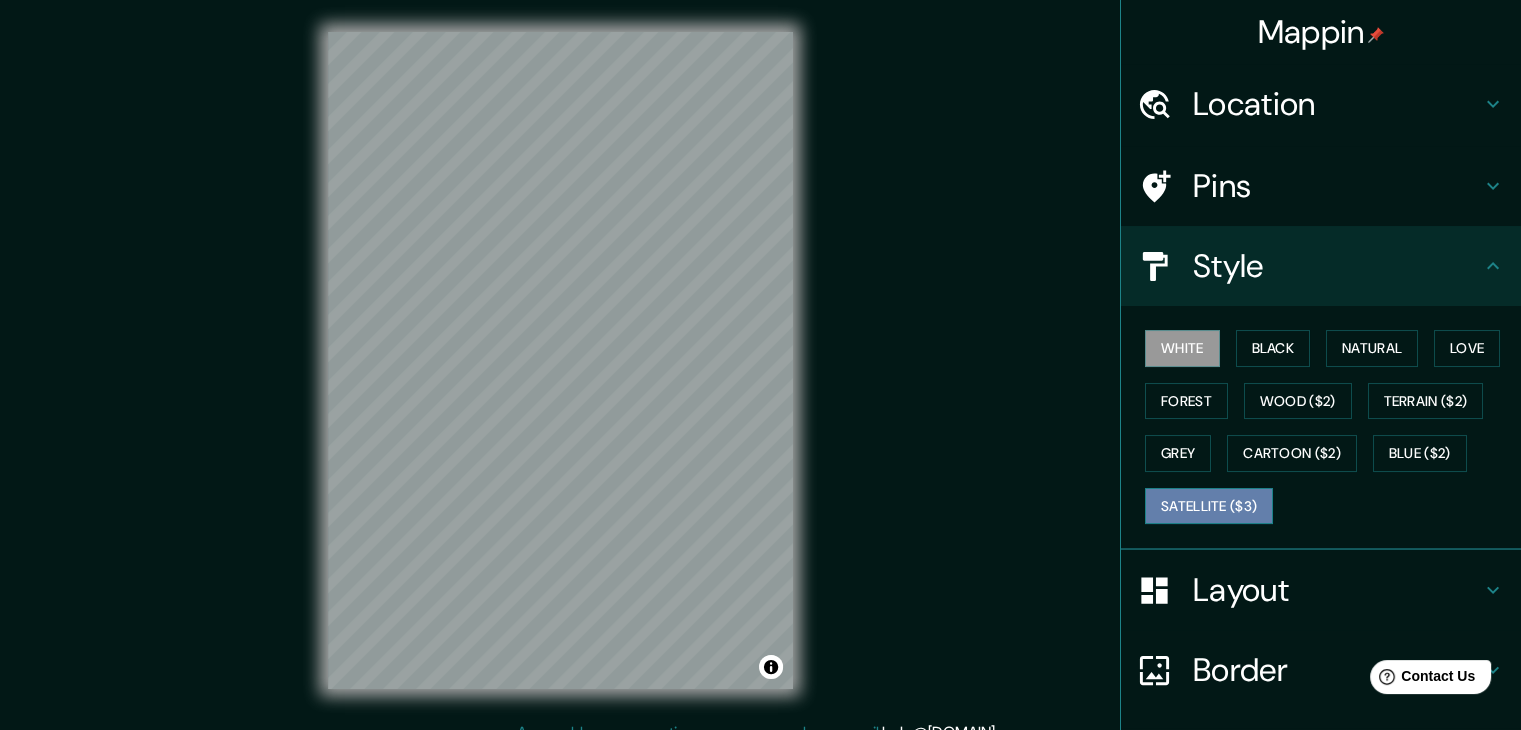 click on "Satellite ($3)" at bounding box center [1209, 506] 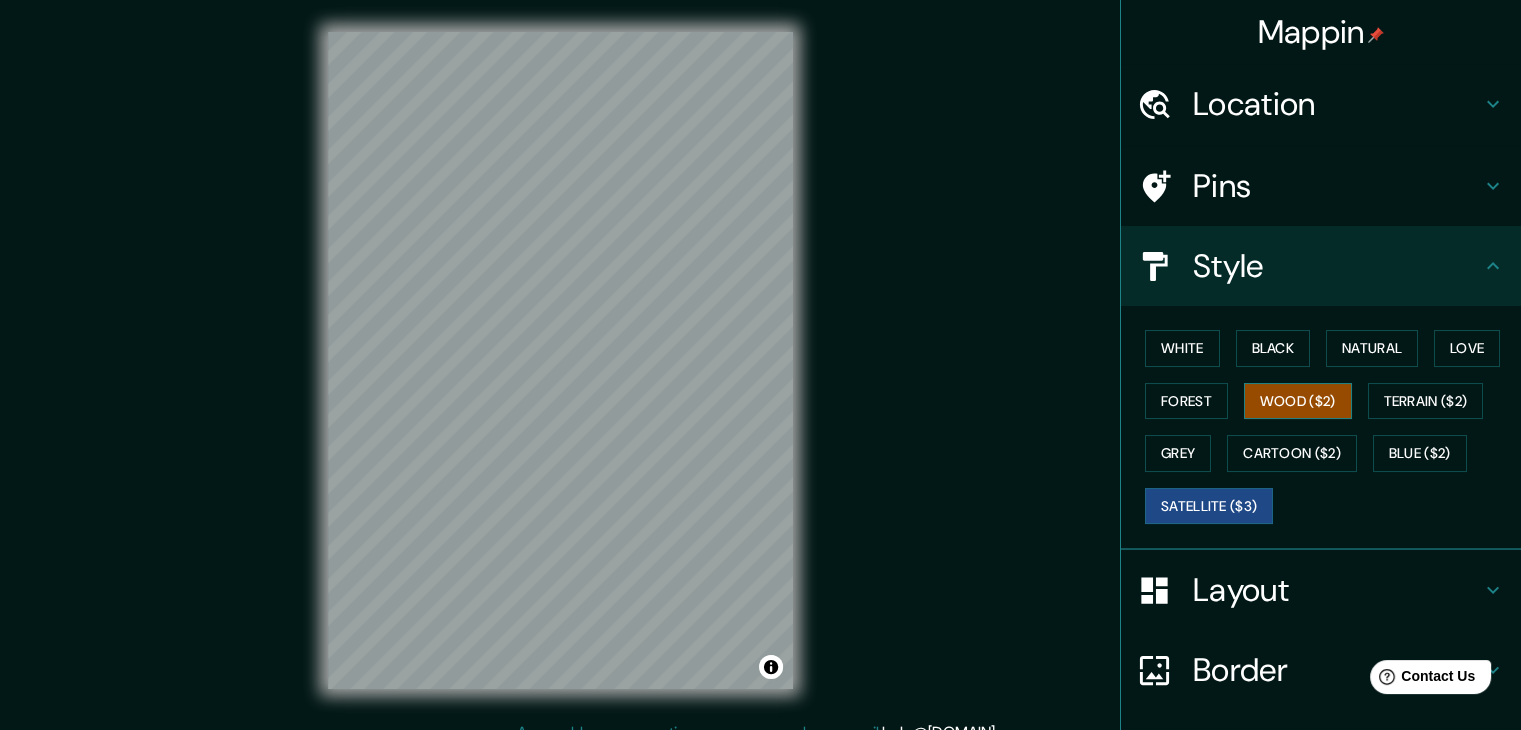 click on "Wood ($2)" at bounding box center (1298, 401) 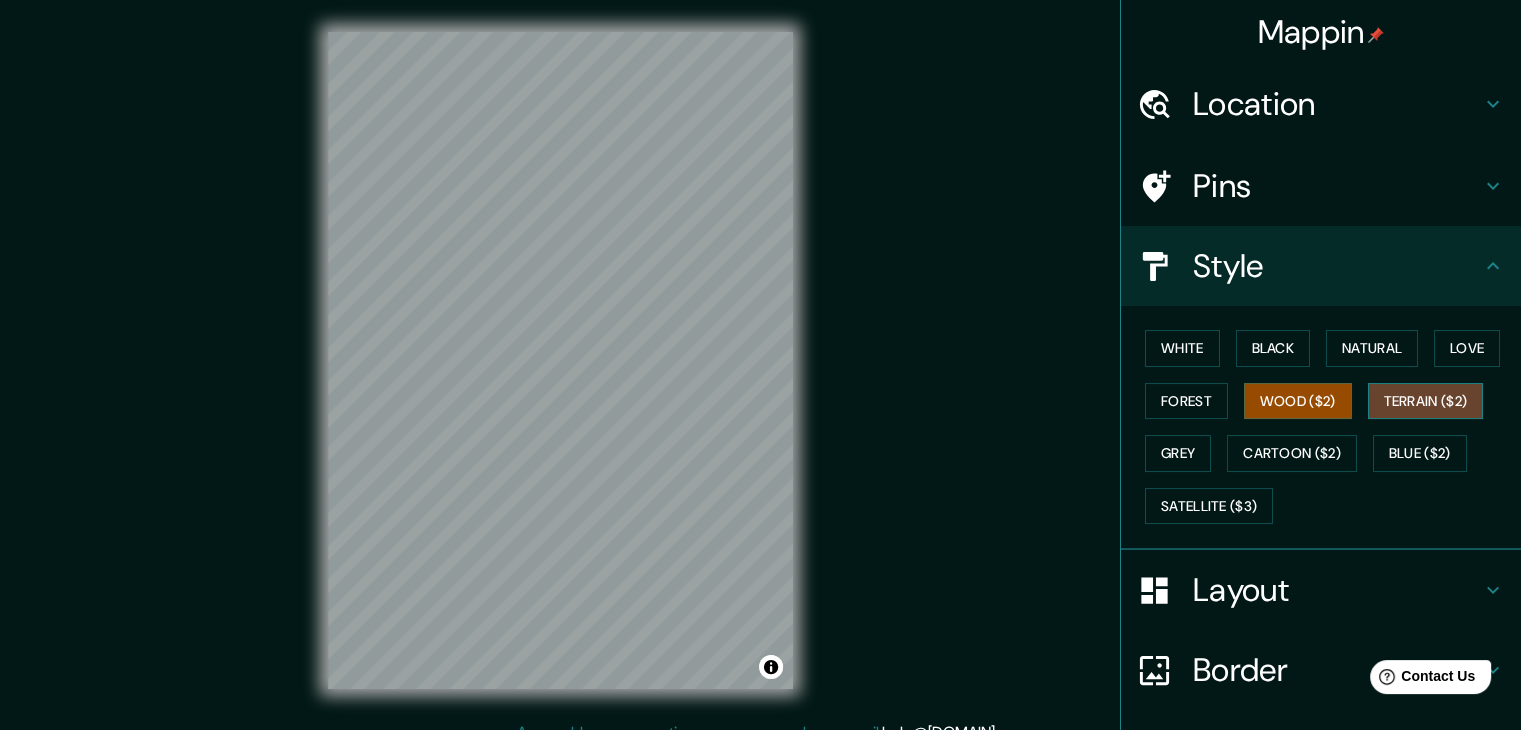 click on "Terrain ($2)" at bounding box center [1426, 401] 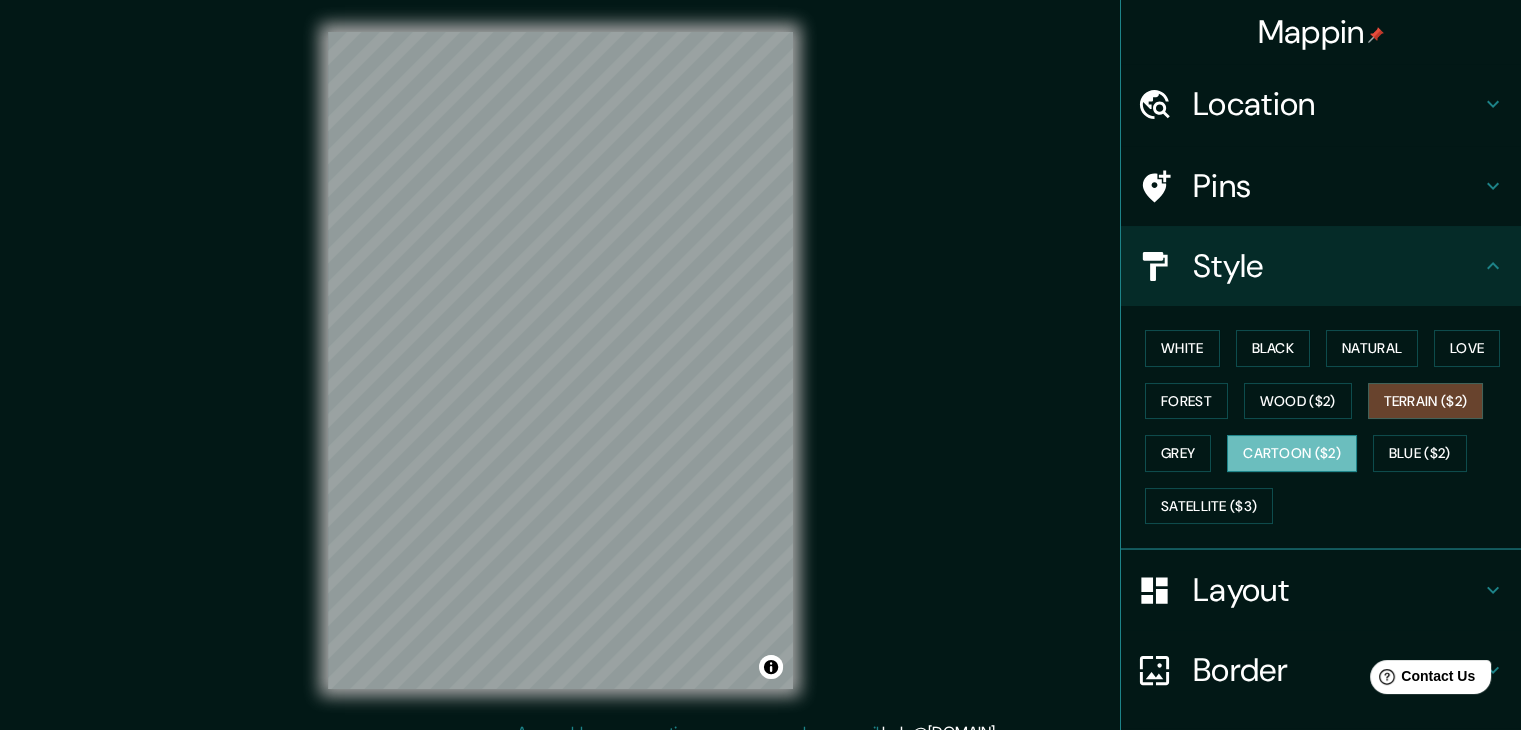 click on "Cartoon ($2)" at bounding box center [1292, 453] 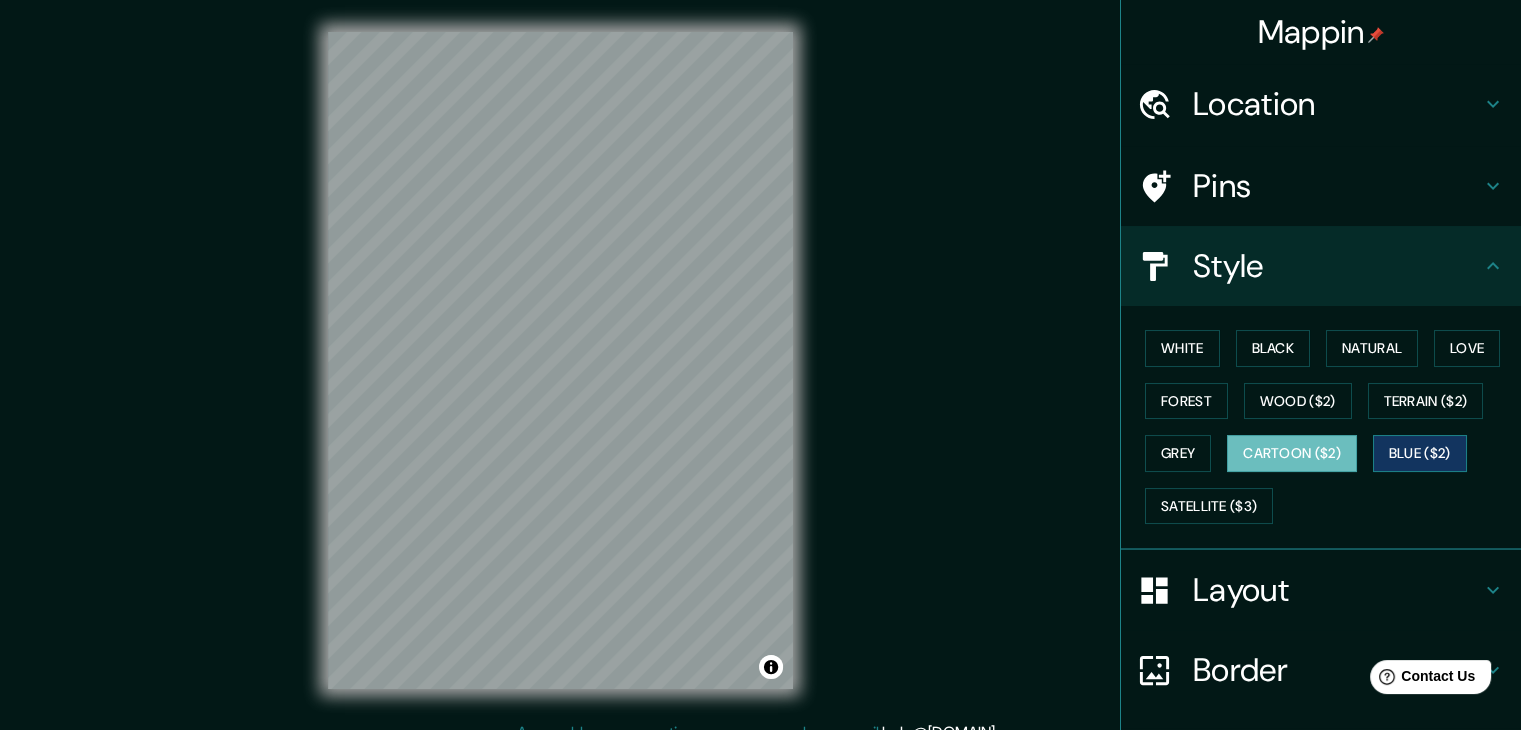 click on "Blue ($2)" at bounding box center [1420, 453] 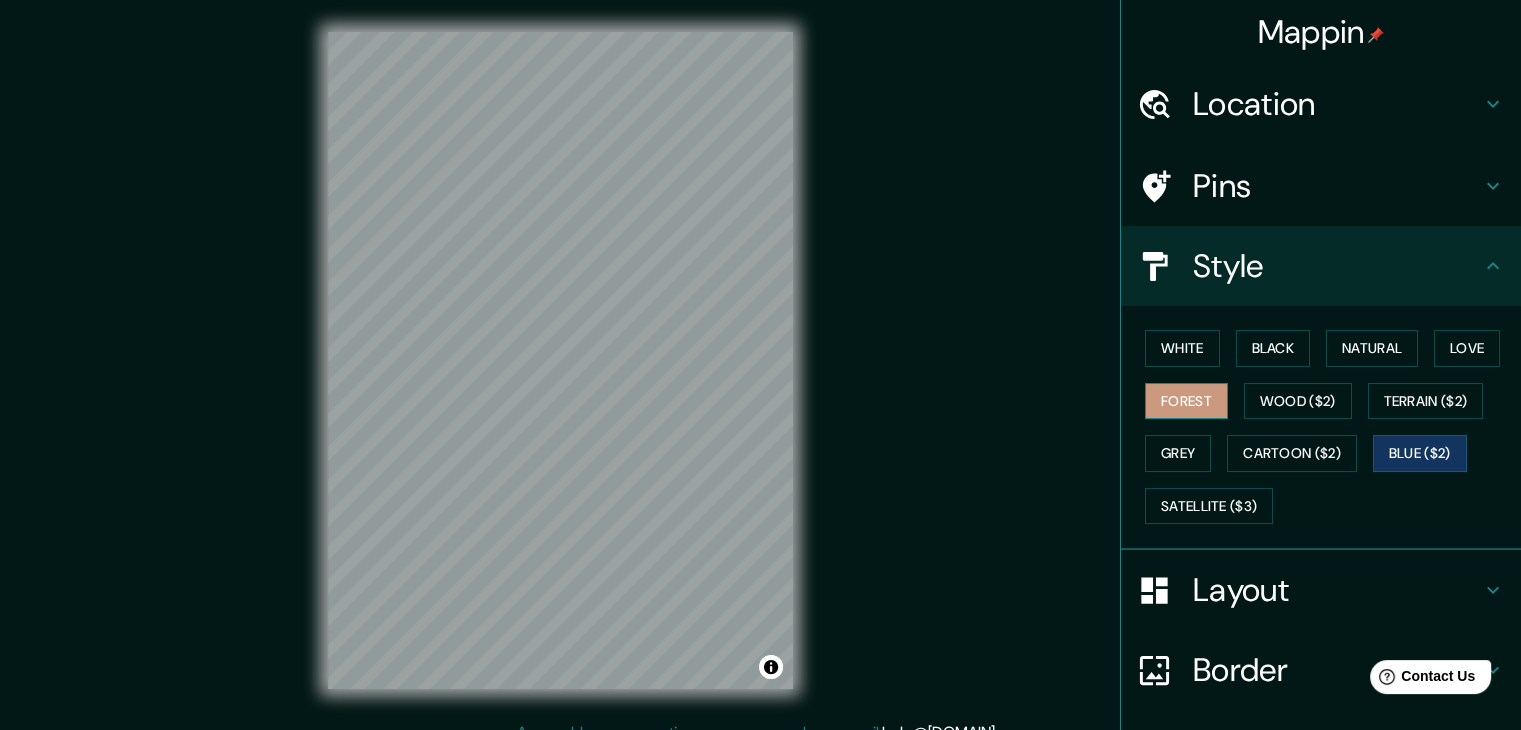 click on "Forest" at bounding box center [1186, 401] 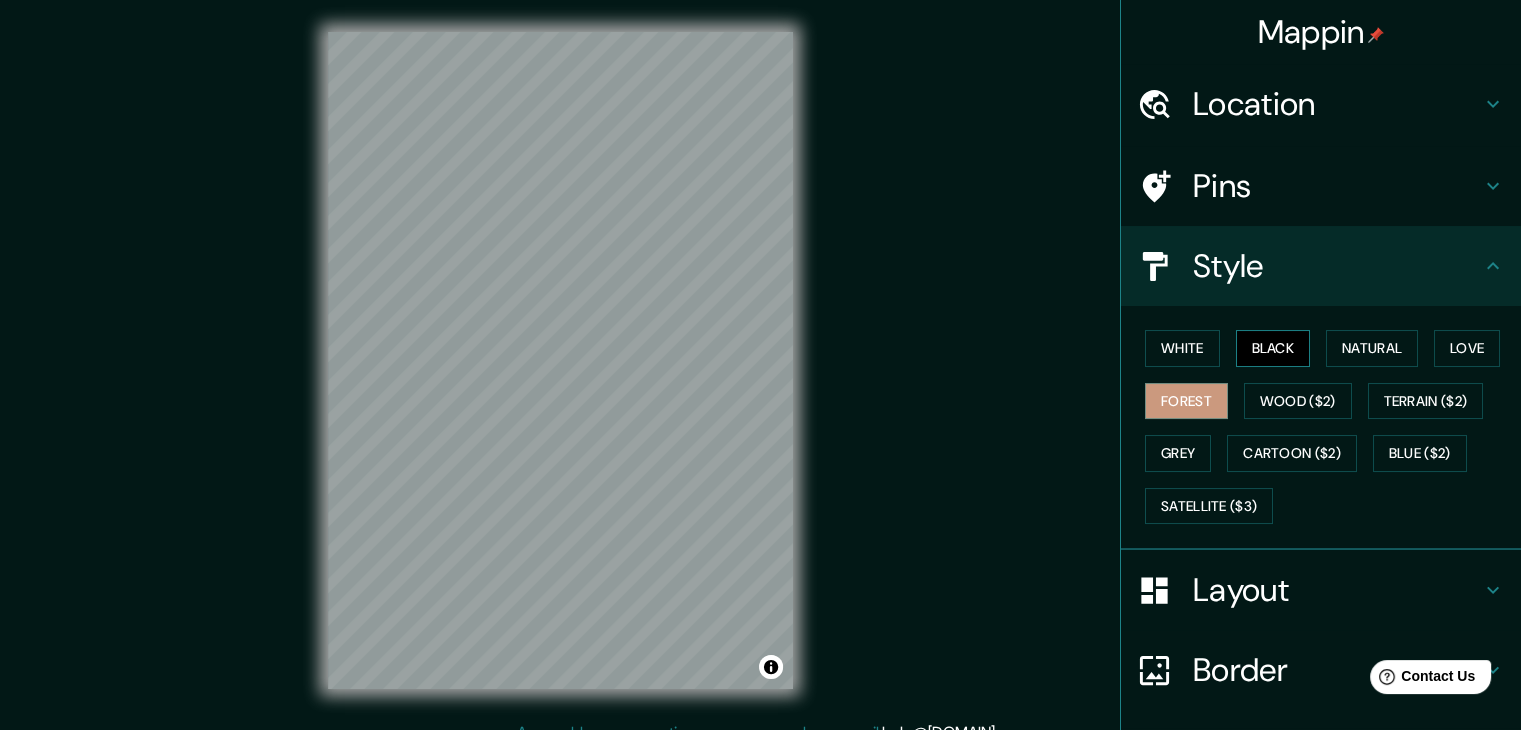 click on "Black" at bounding box center [1273, 348] 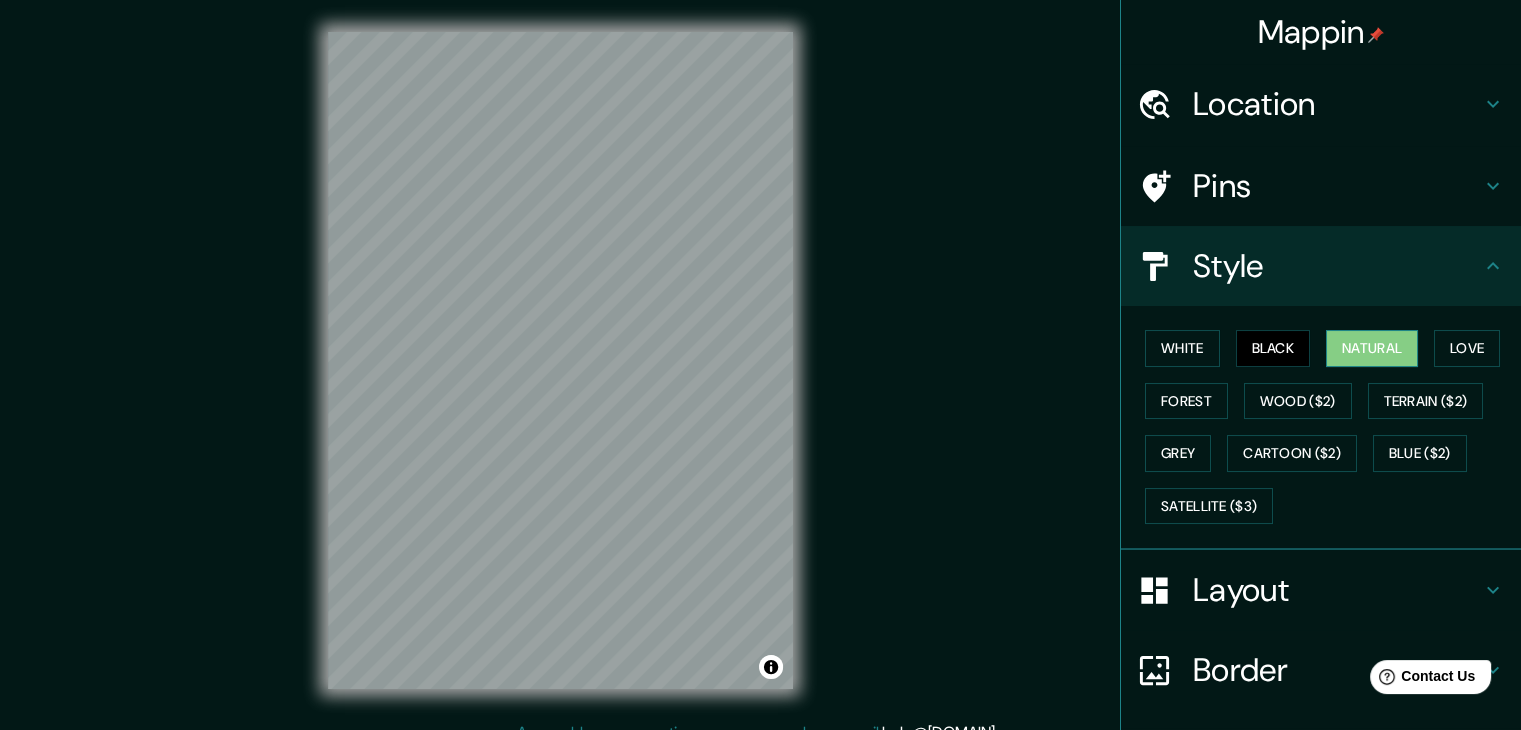 click on "Natural" at bounding box center (1372, 348) 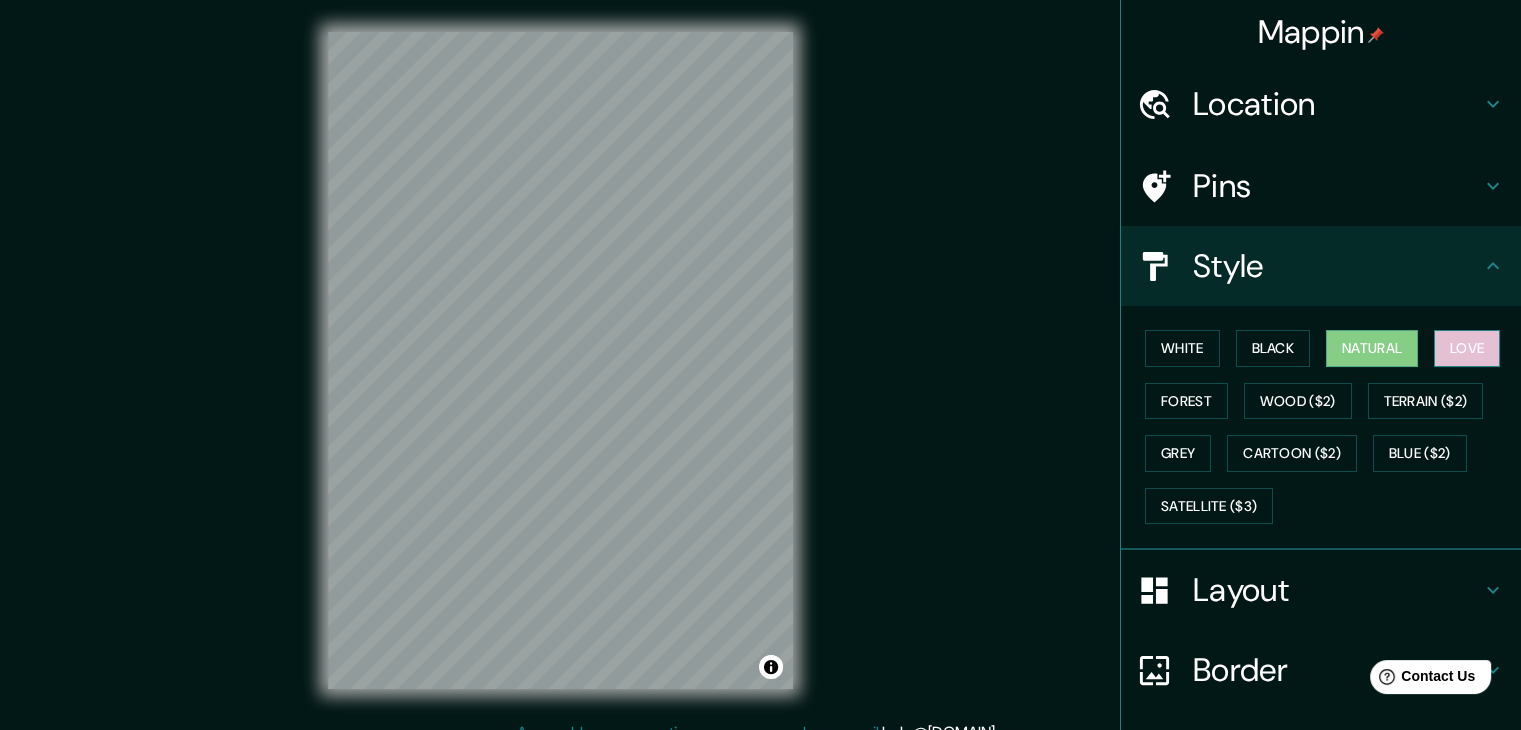 click on "Love" at bounding box center (1467, 348) 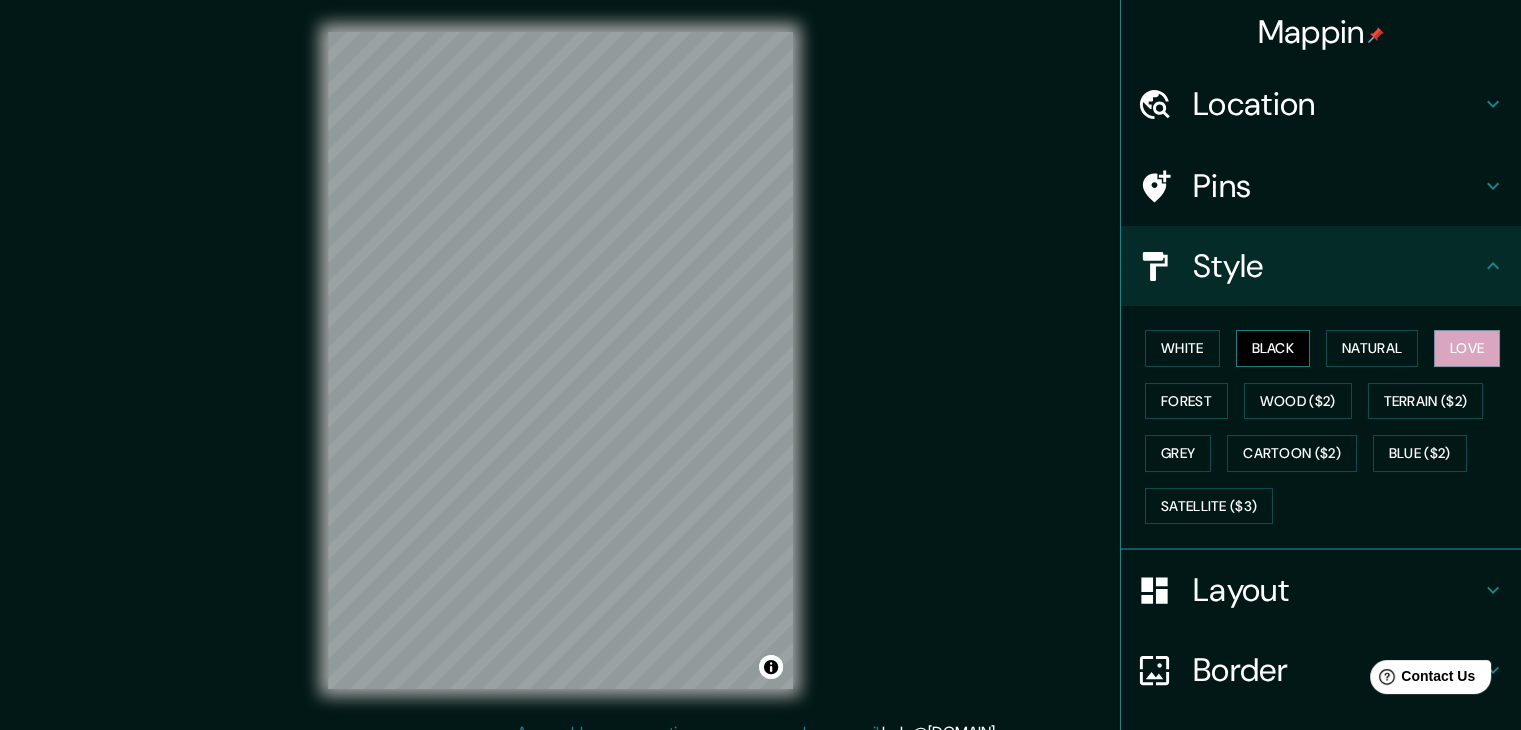click on "Black" at bounding box center (1273, 348) 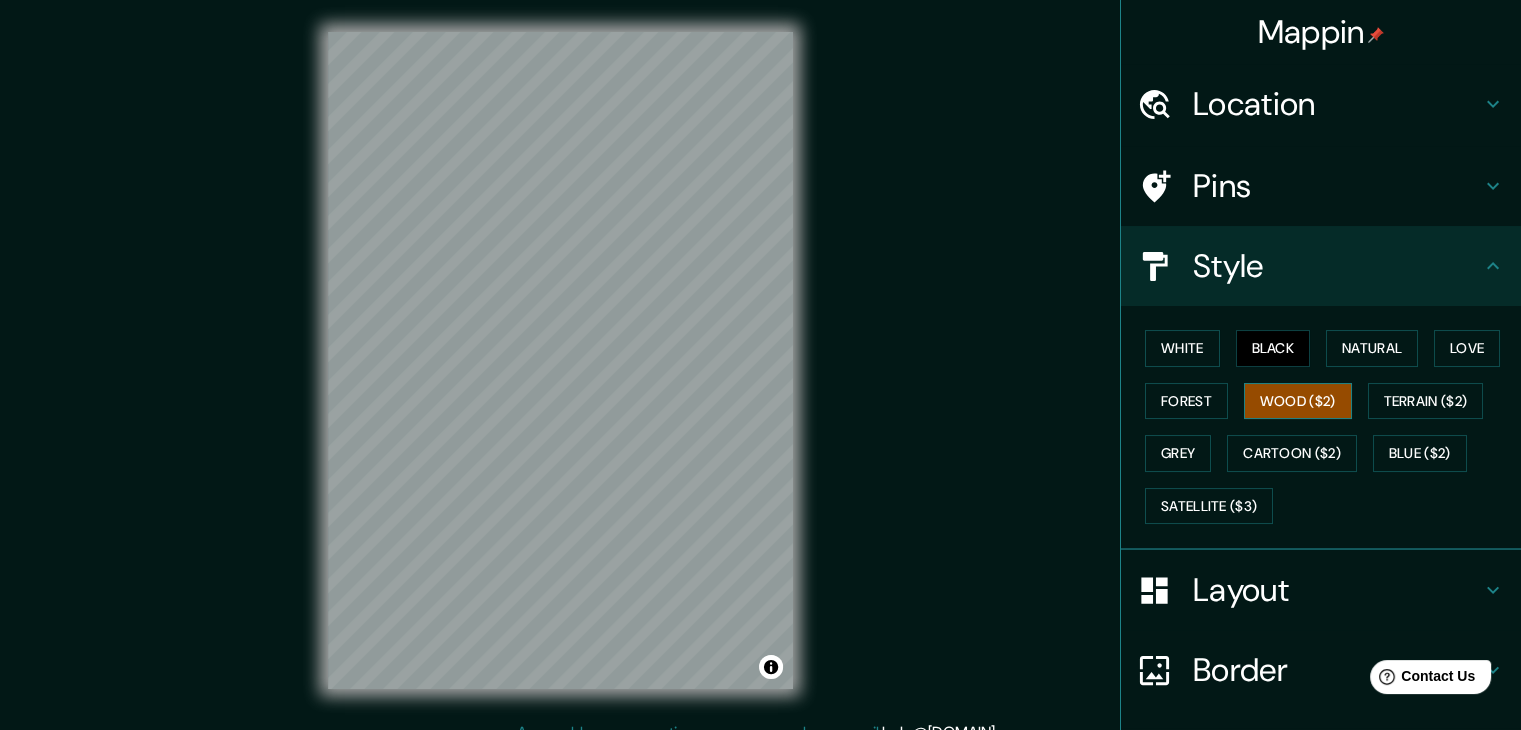 click on "Wood ($2)" at bounding box center [1298, 401] 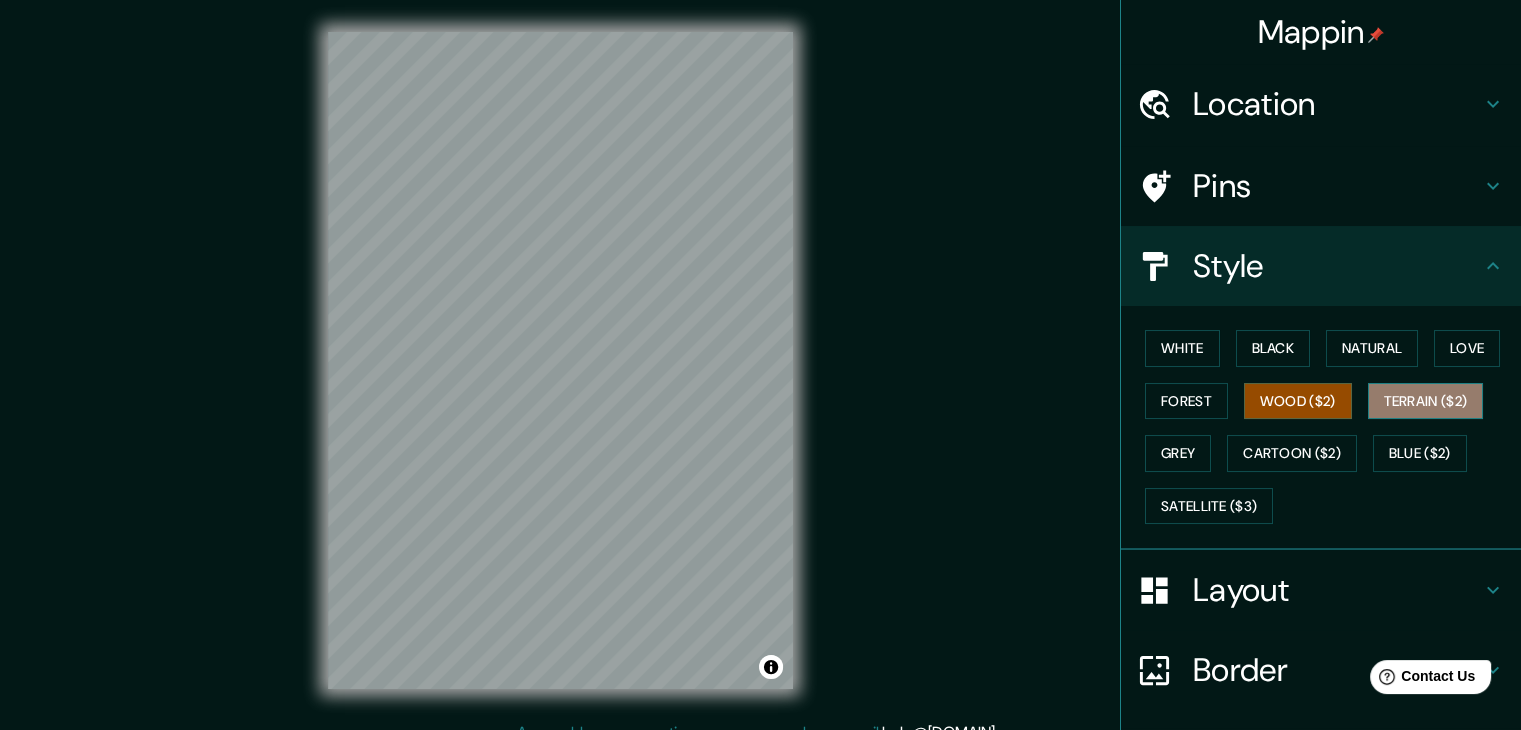 click on "Terrain ($2)" at bounding box center [1426, 401] 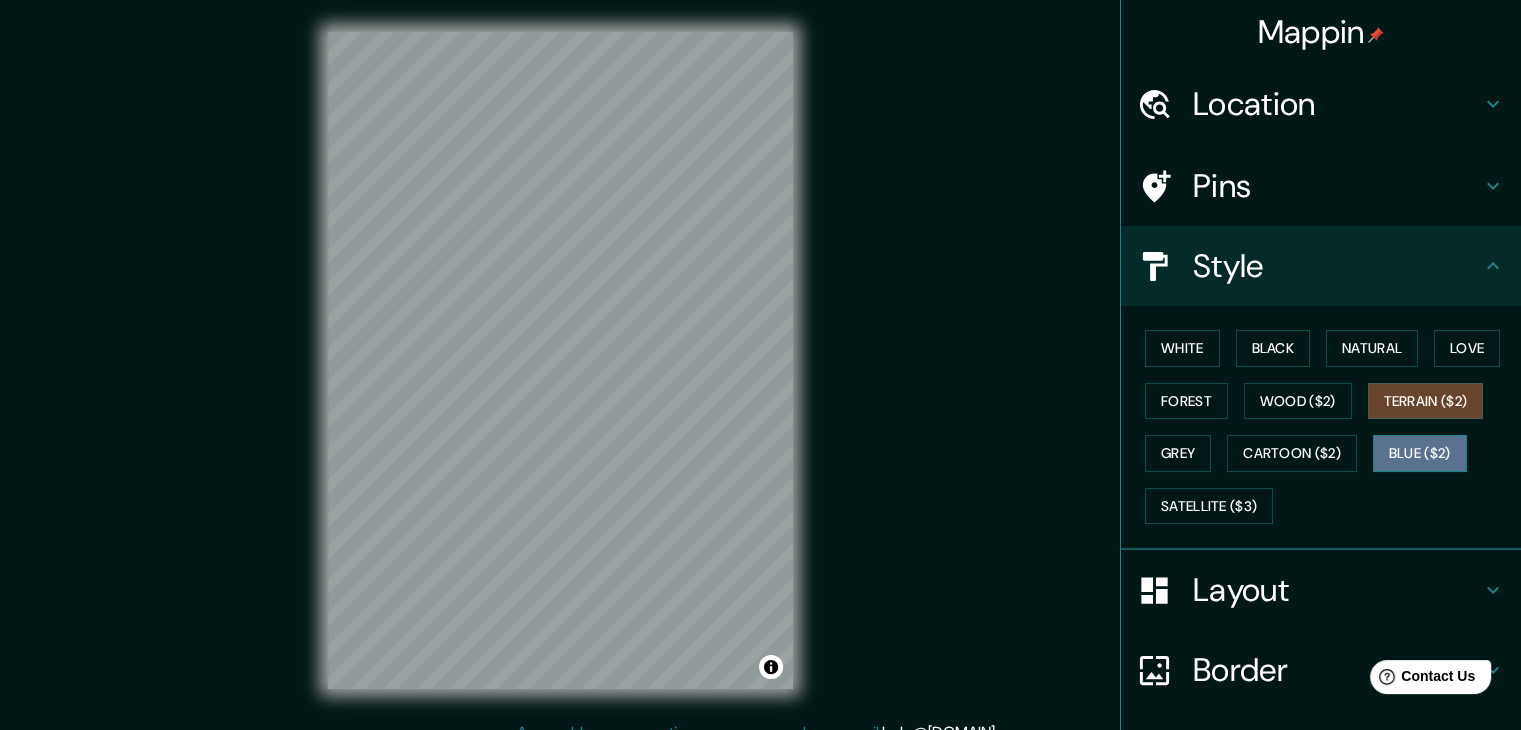 click on "Blue ($2)" at bounding box center [1420, 453] 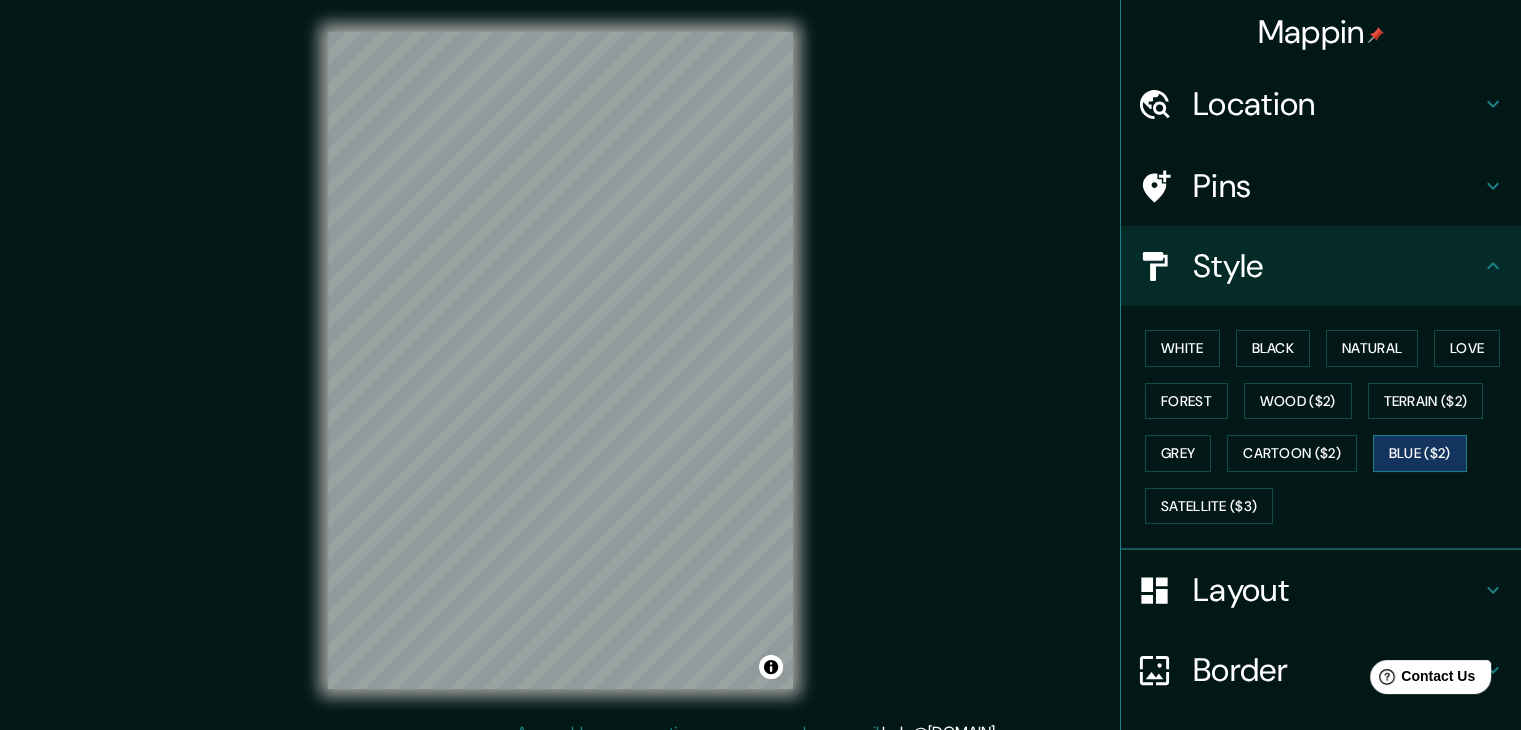 click on "Blue ($2)" at bounding box center (1420, 453) 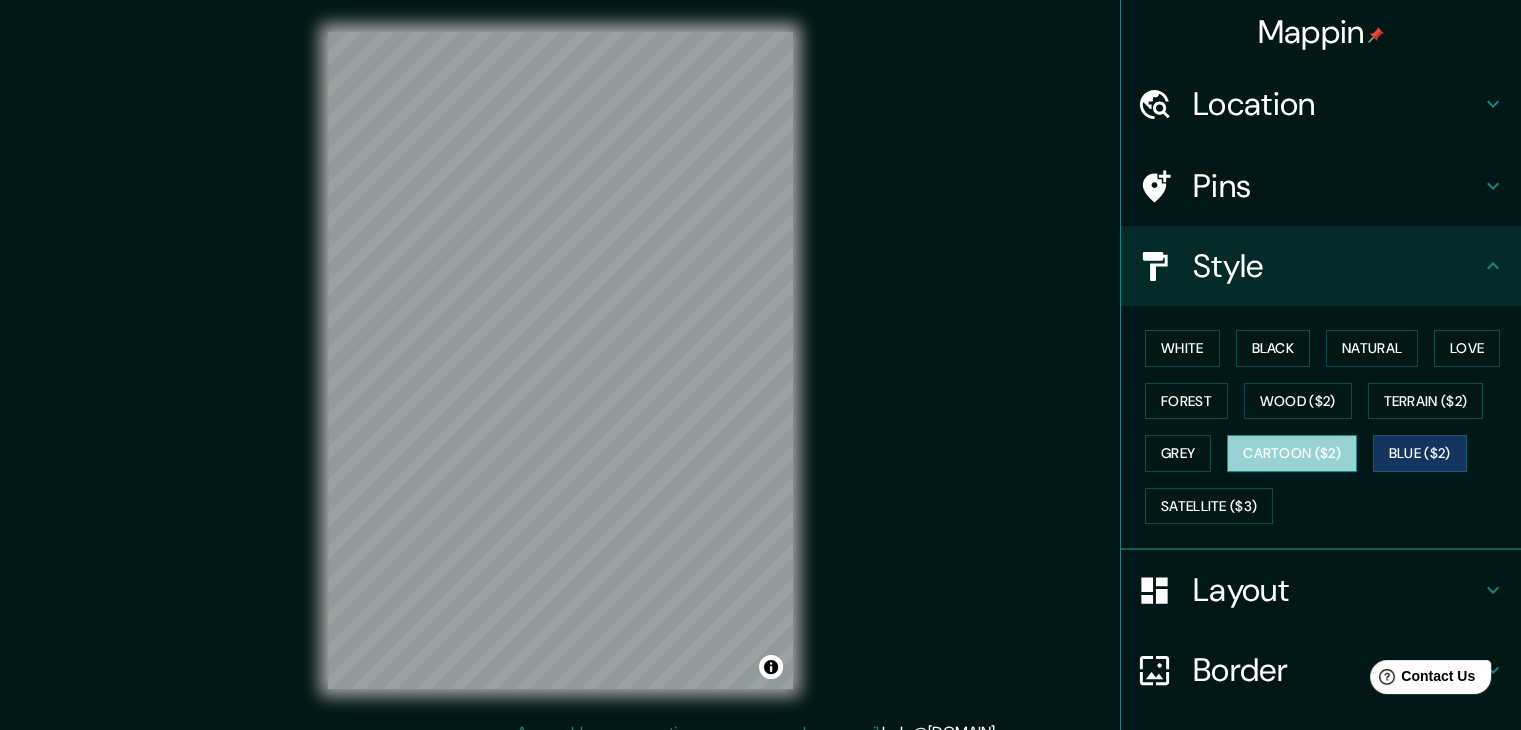 click on "Cartoon ($2)" at bounding box center (1292, 453) 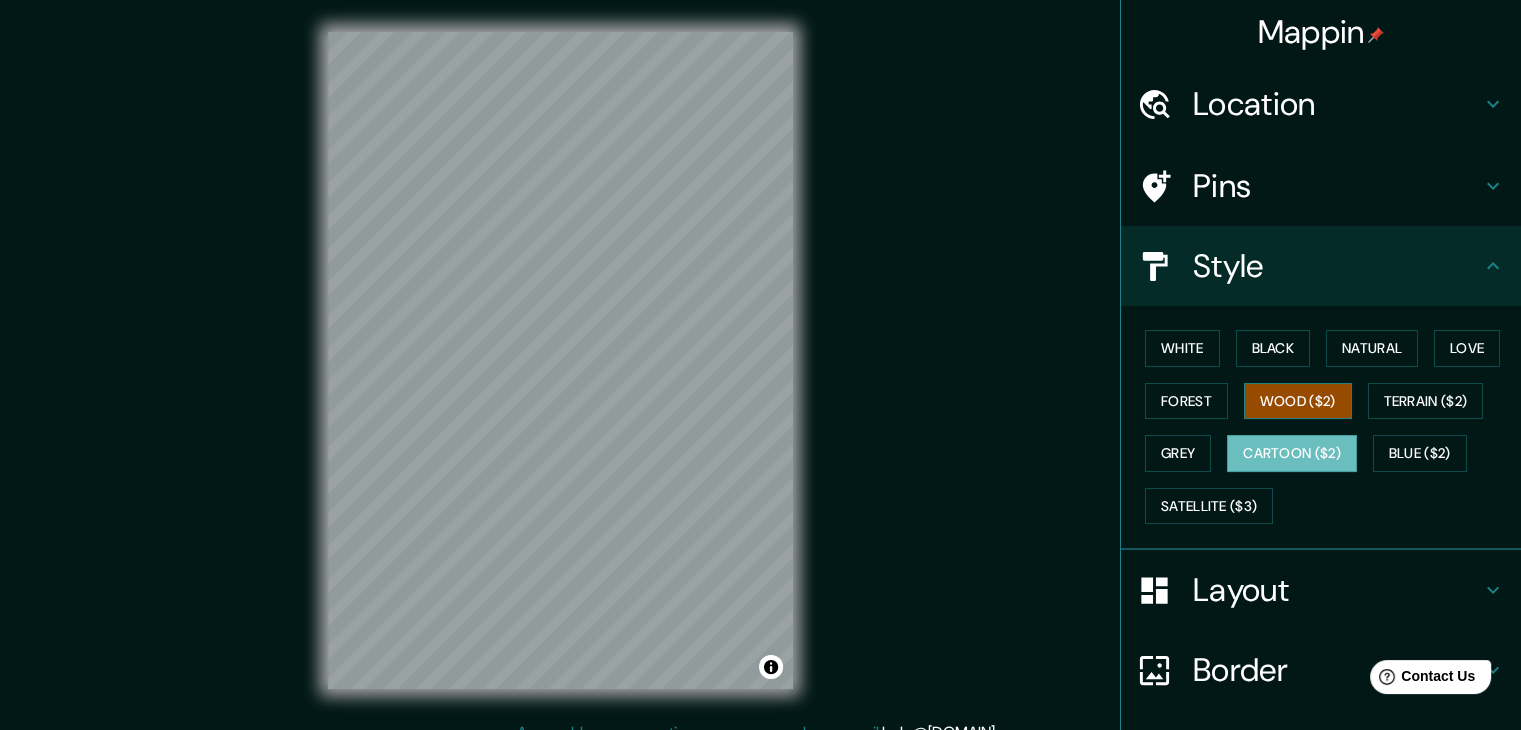click on "Wood ($2)" at bounding box center (1298, 401) 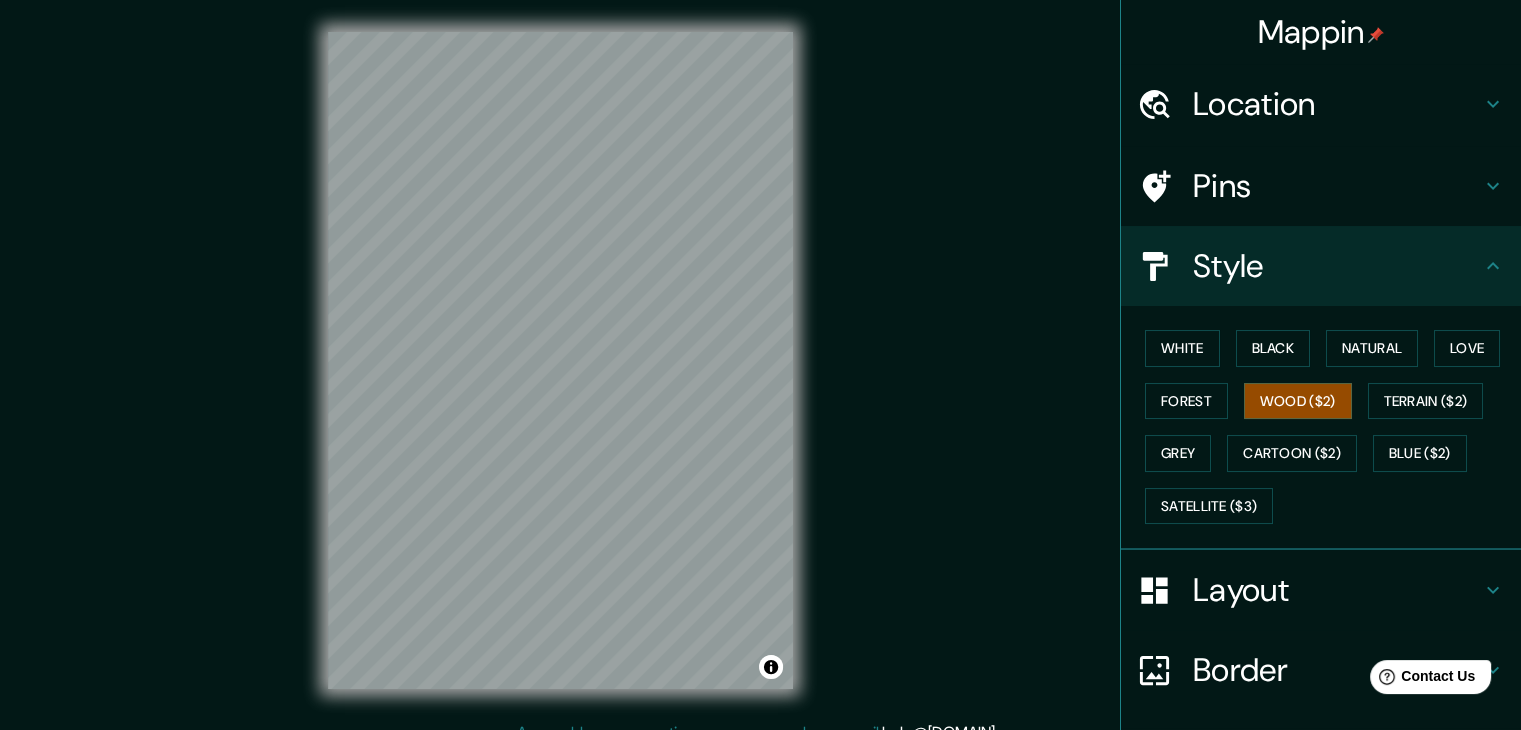 click on "Layout" at bounding box center (1337, 590) 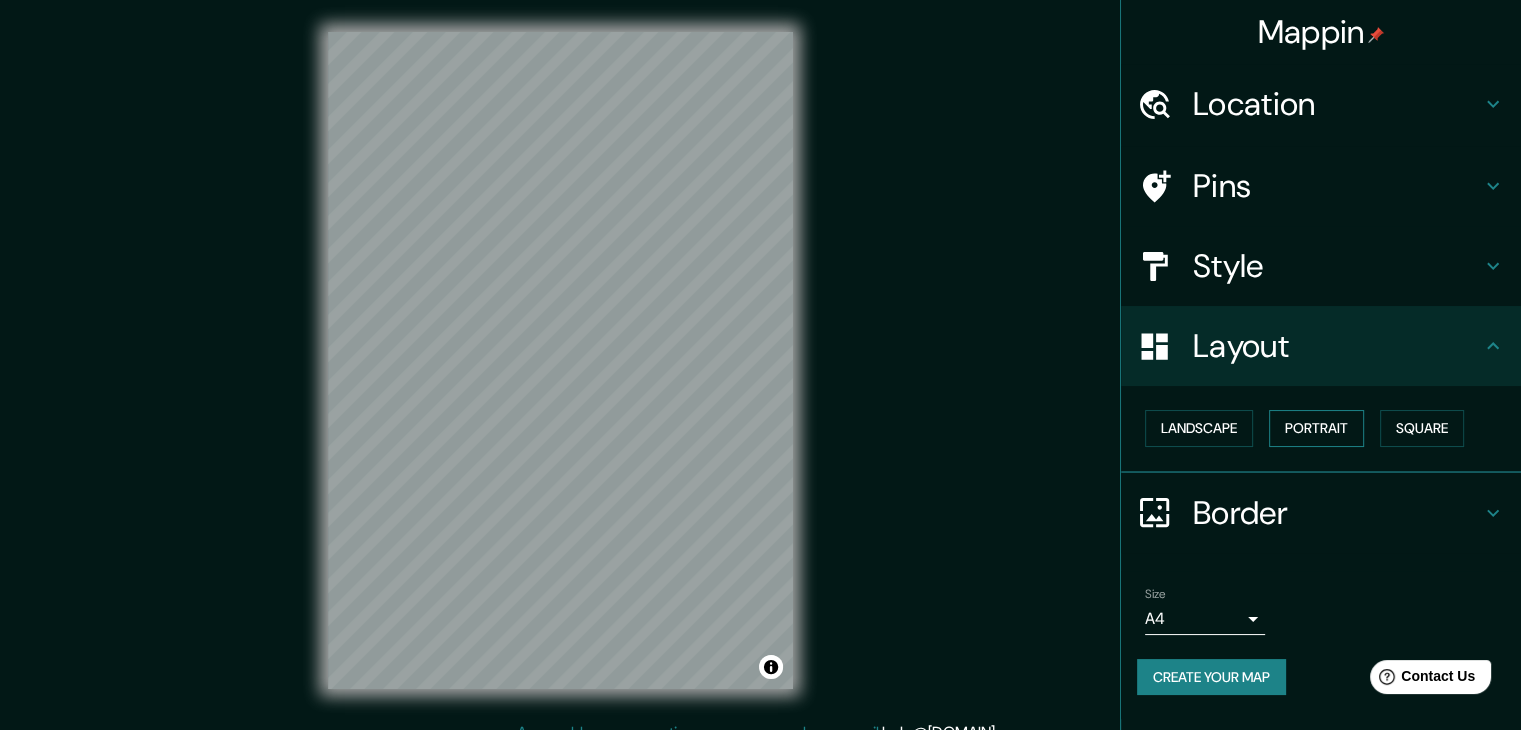 click on "Portrait" at bounding box center (1316, 428) 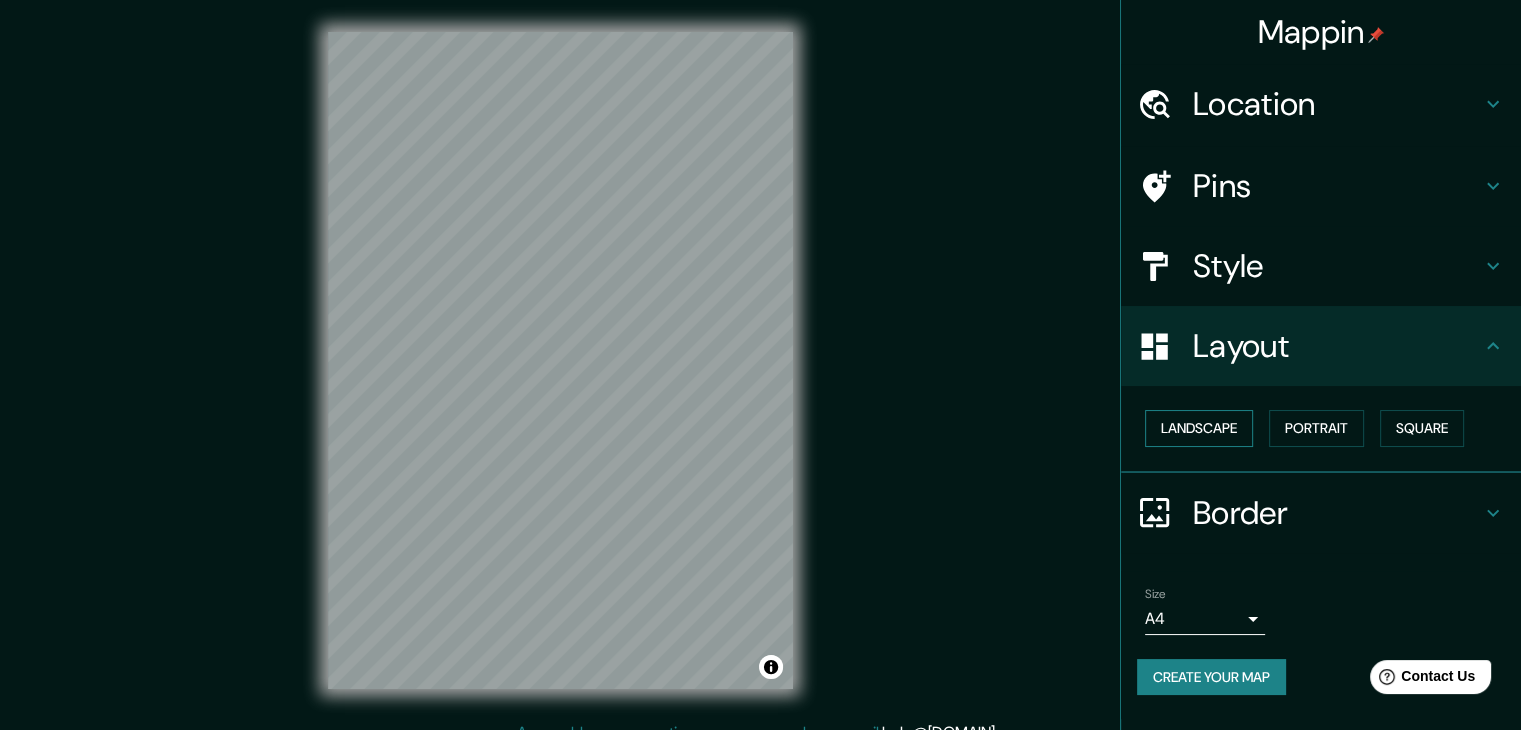 click on "Landscape" at bounding box center (1199, 428) 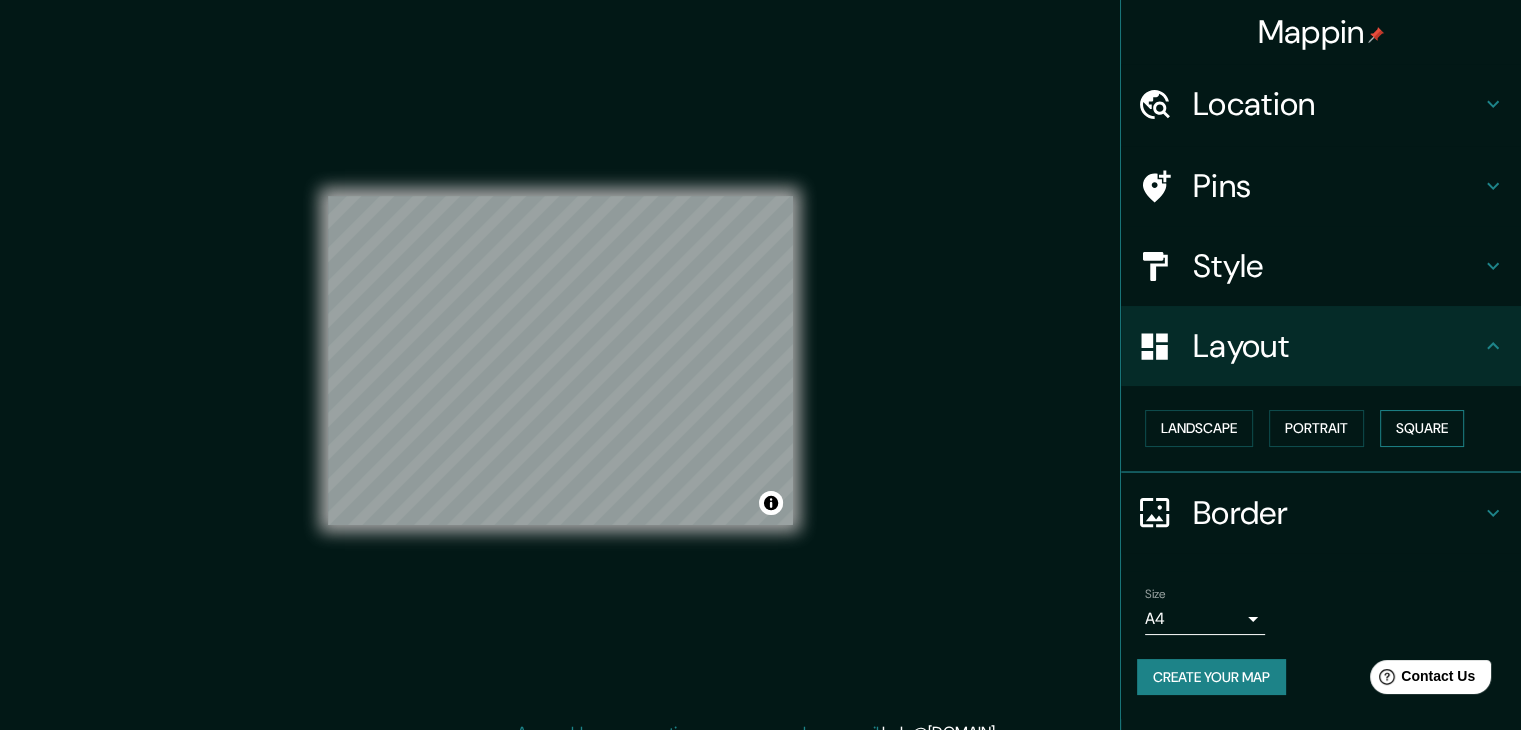 click on "Square" at bounding box center (1422, 428) 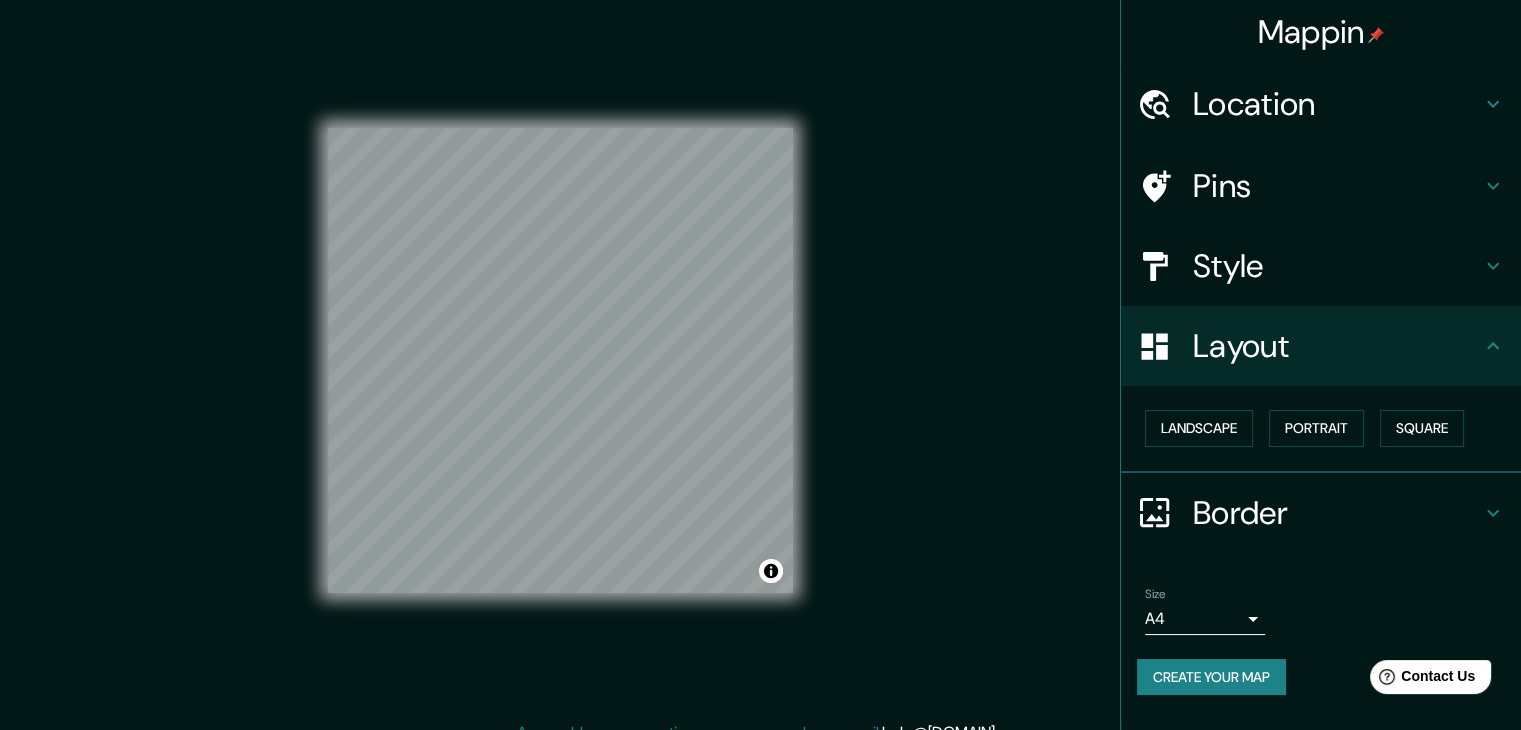 click on "Style" at bounding box center (1337, 266) 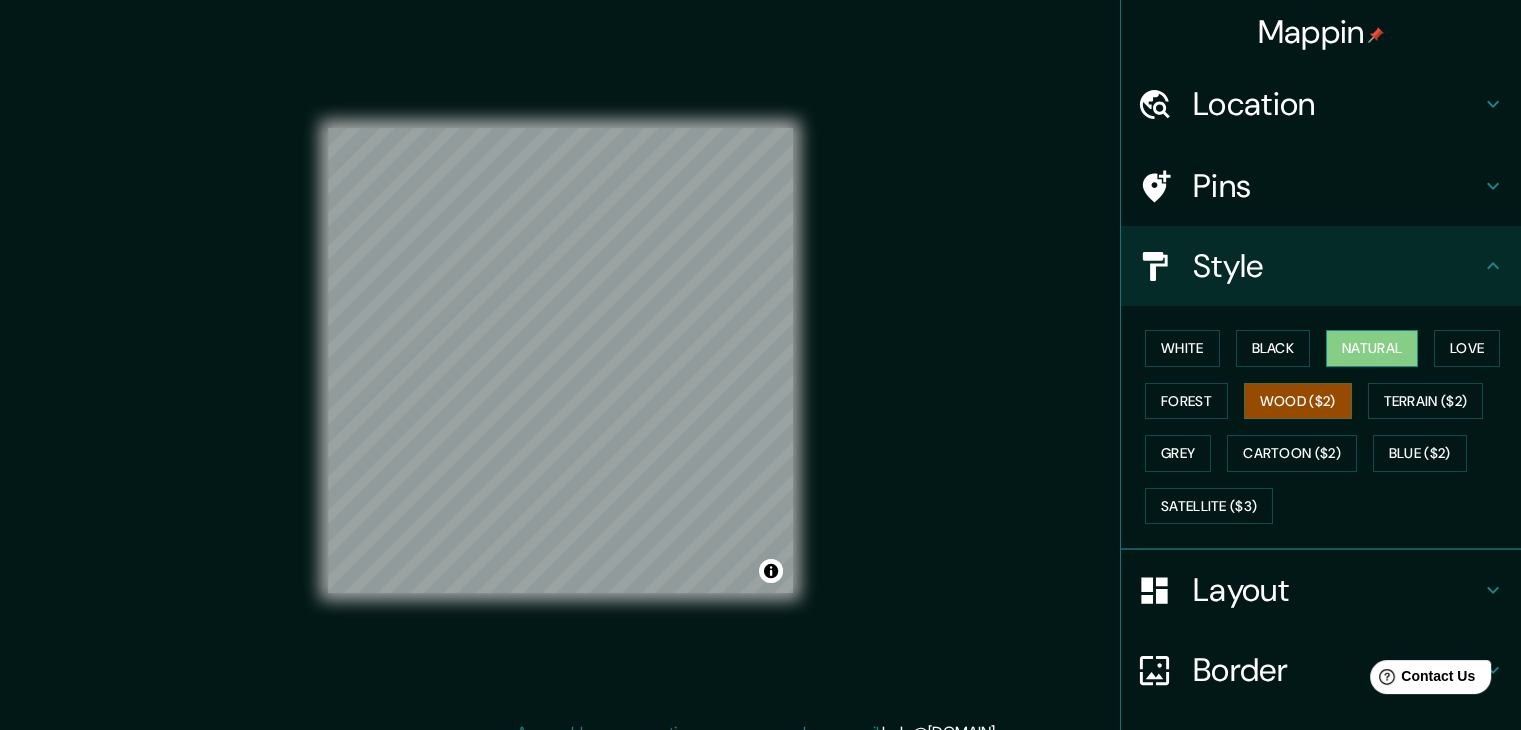 click on "Natural" at bounding box center [1372, 348] 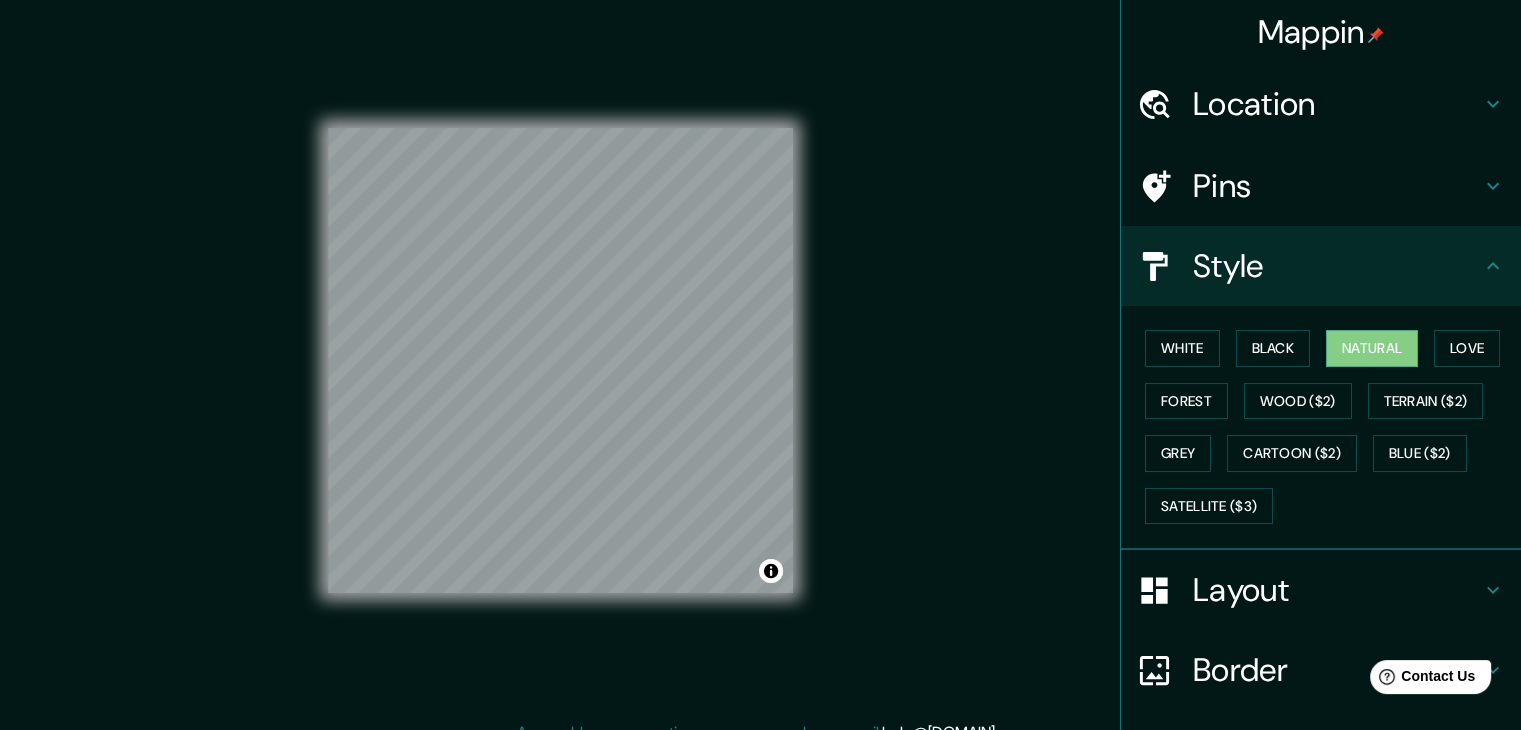 click on "Layout" at bounding box center [1337, 590] 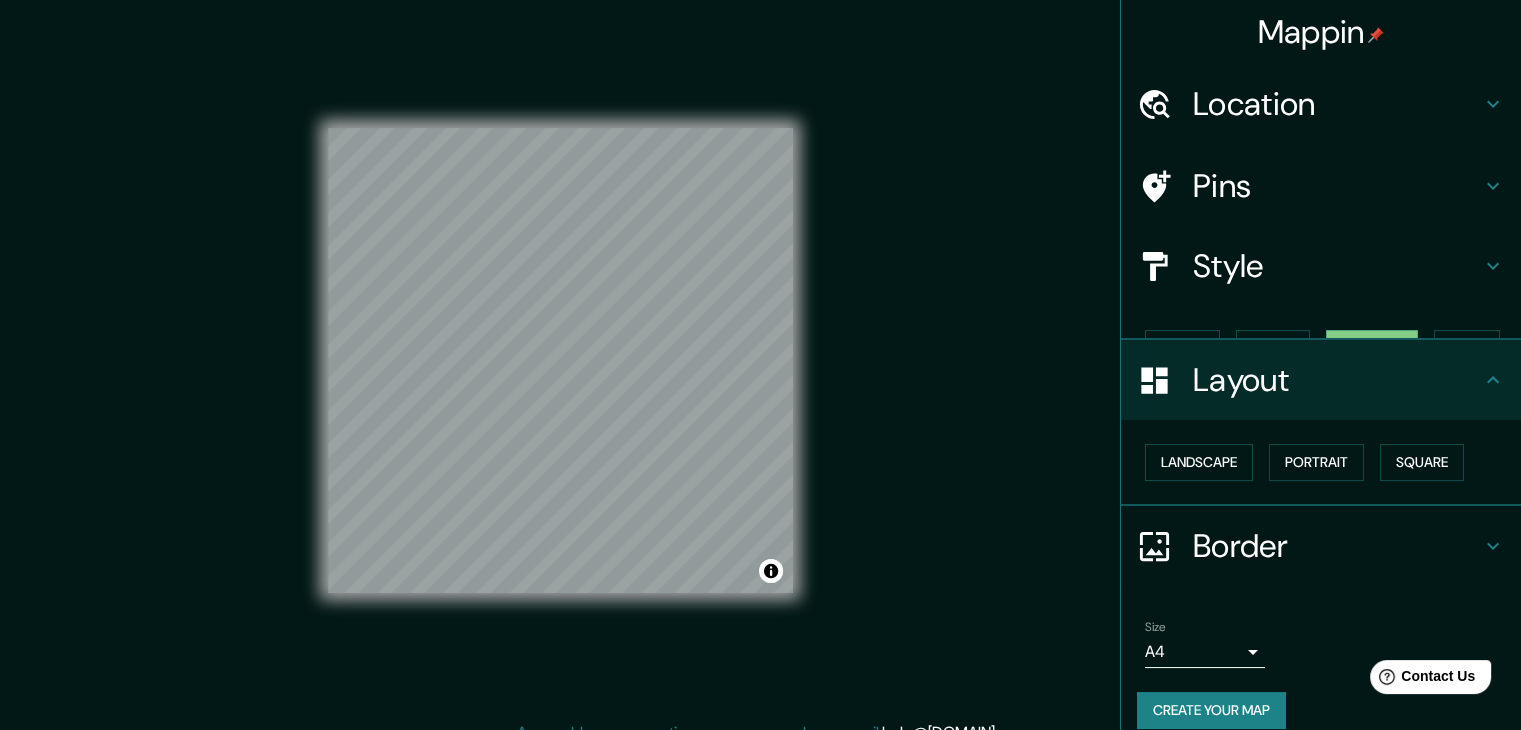 scroll, scrollTop: 0, scrollLeft: 0, axis: both 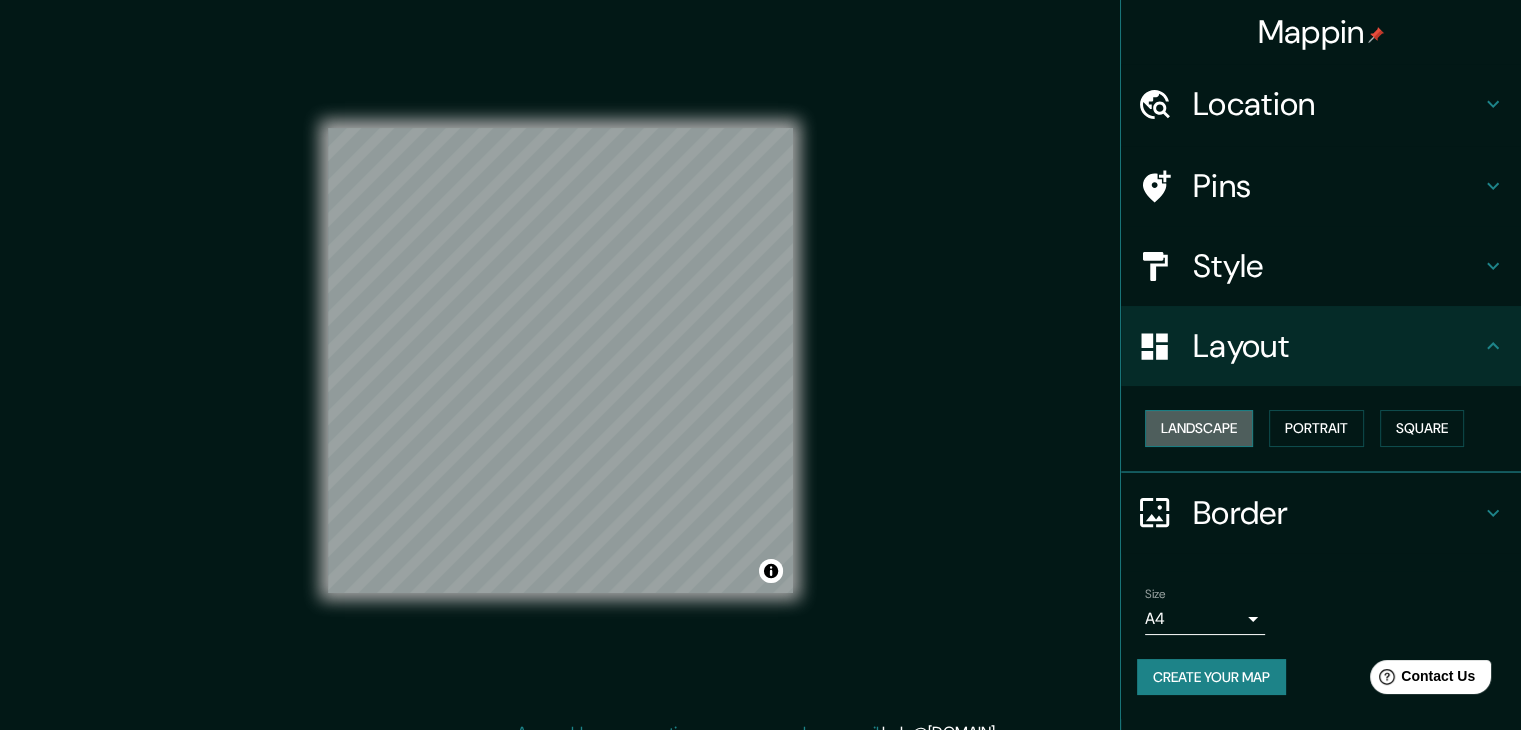 click on "Landscape" at bounding box center (1199, 428) 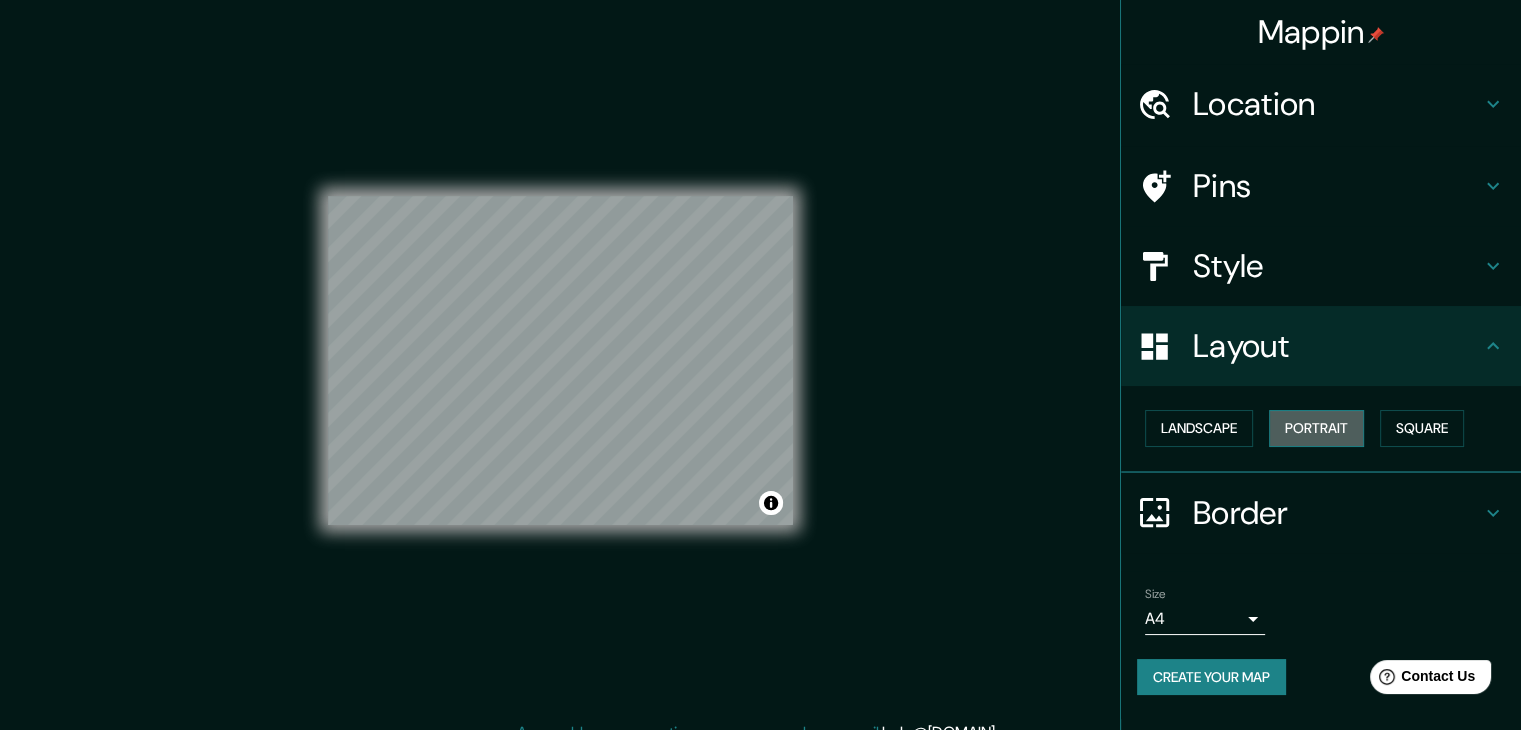 click on "Portrait" at bounding box center (1316, 428) 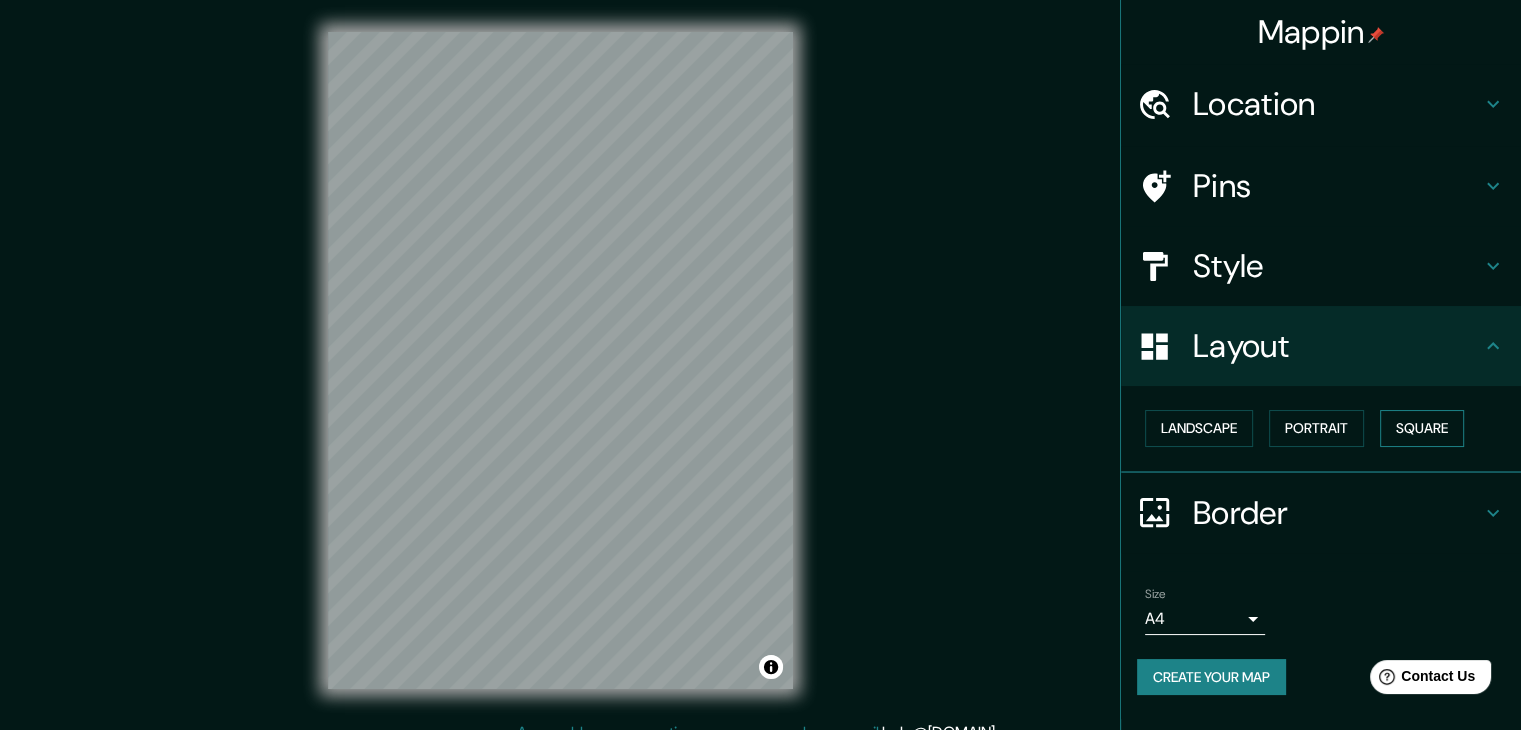 click on "Square" at bounding box center (1422, 428) 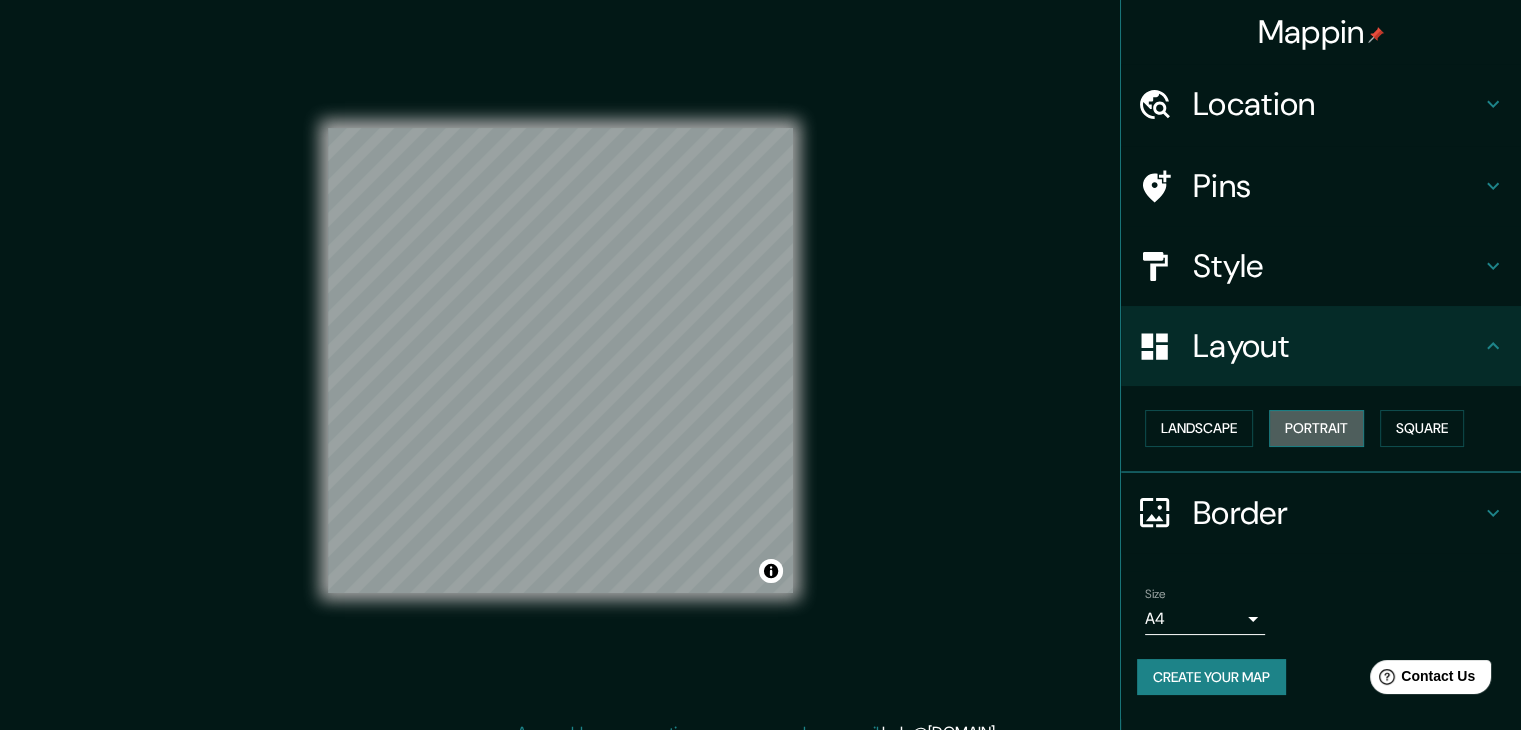 click on "Portrait" at bounding box center (1316, 428) 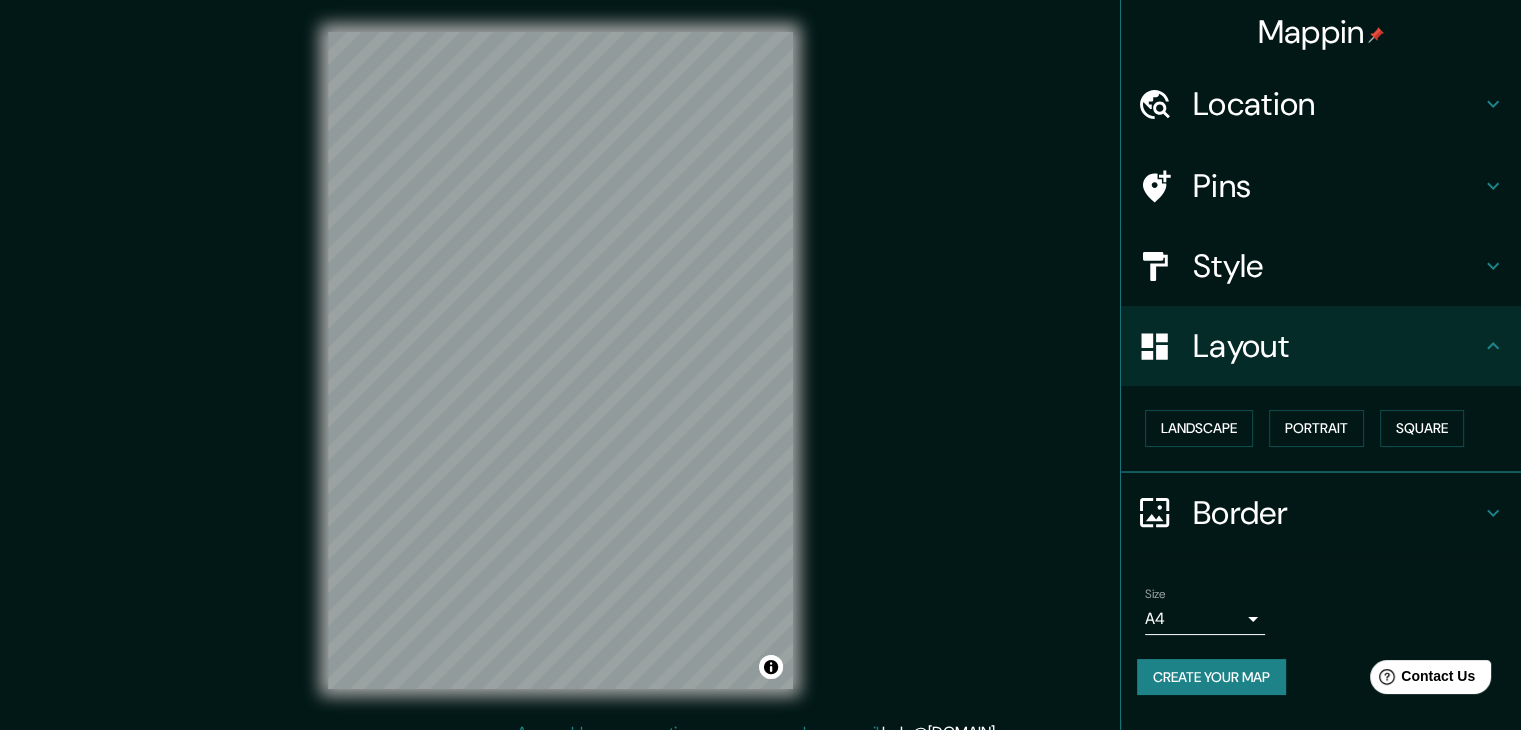 drag, startPoint x: 857, startPoint y: 357, endPoint x: 1238, endPoint y: 674, distance: 495.63092 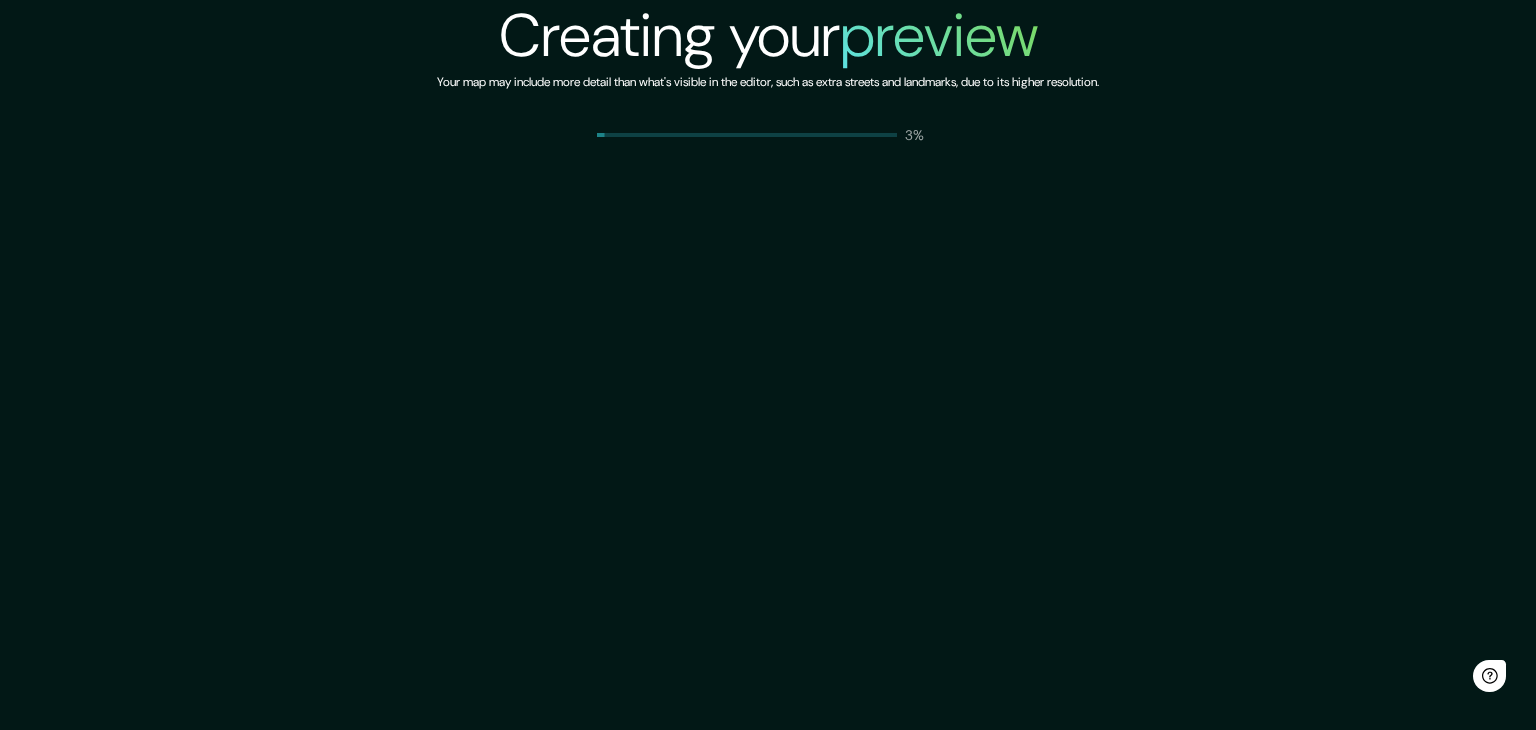 scroll, scrollTop: 0, scrollLeft: 0, axis: both 